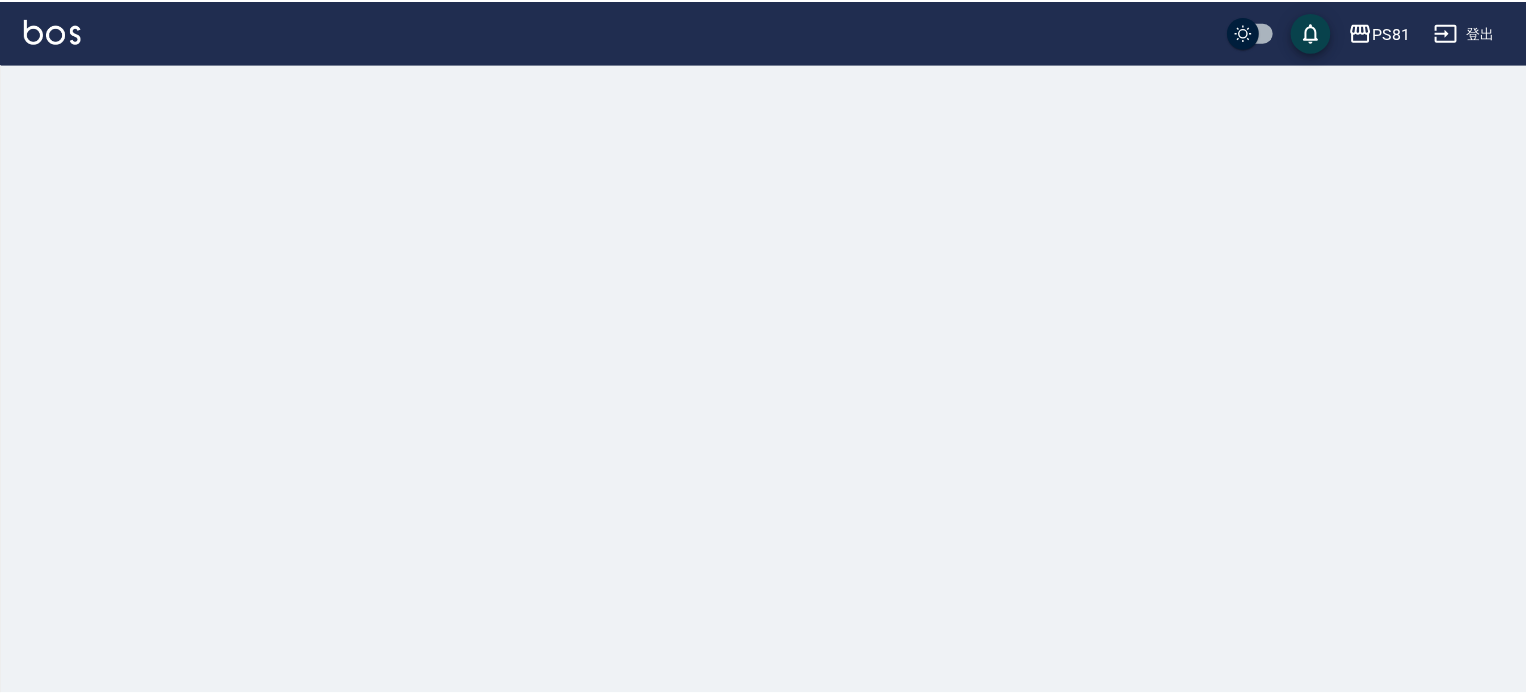 scroll, scrollTop: 0, scrollLeft: 0, axis: both 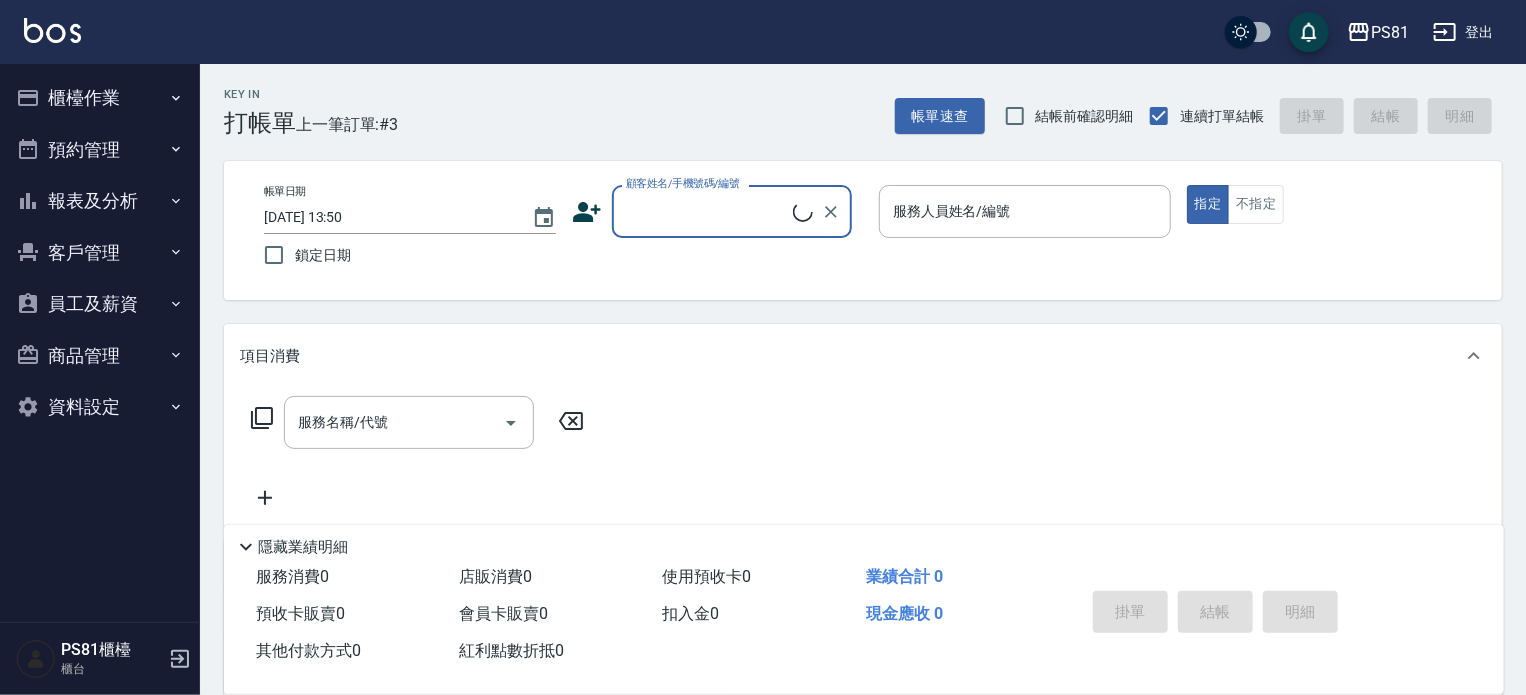 click on "櫃檯作業" at bounding box center [100, 98] 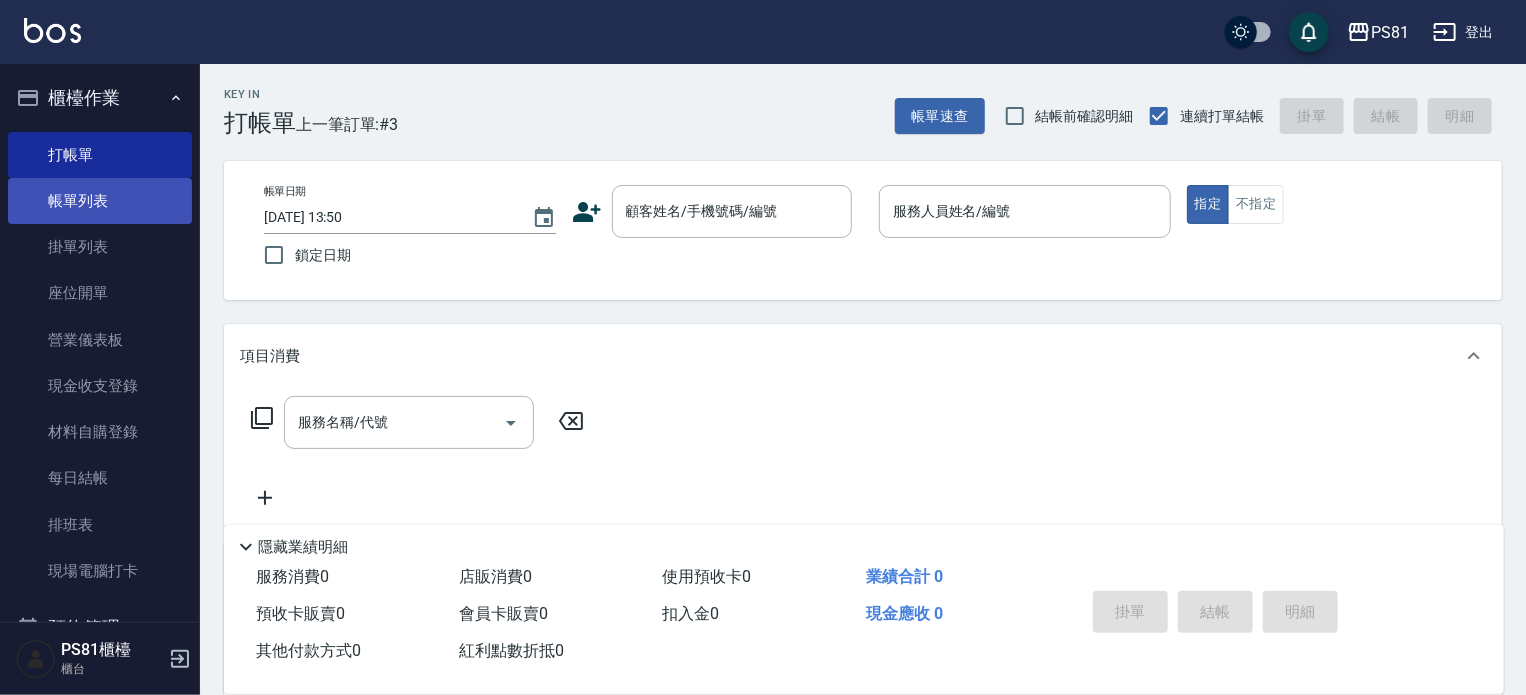 click on "帳單列表" at bounding box center (100, 201) 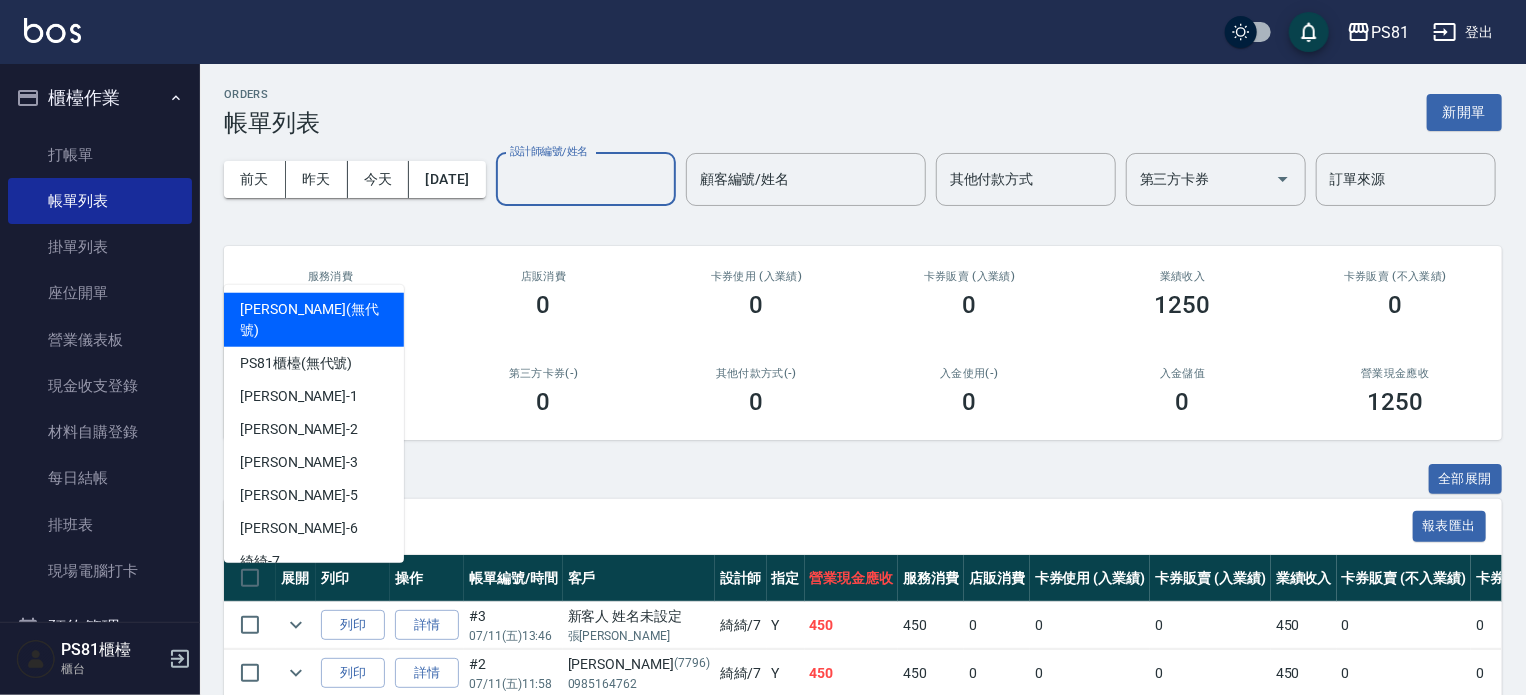 click on "設計師編號/姓名" at bounding box center [586, 179] 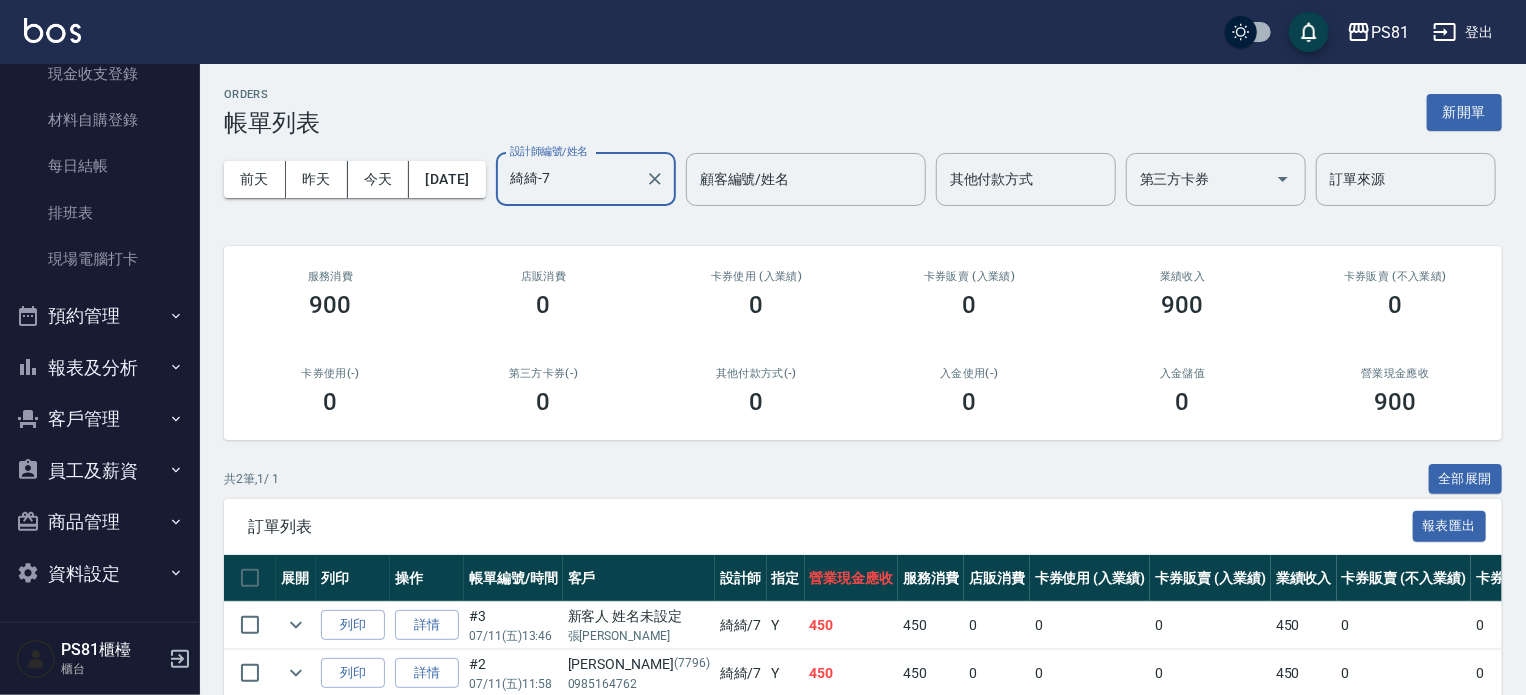 type on "綺綺-7" 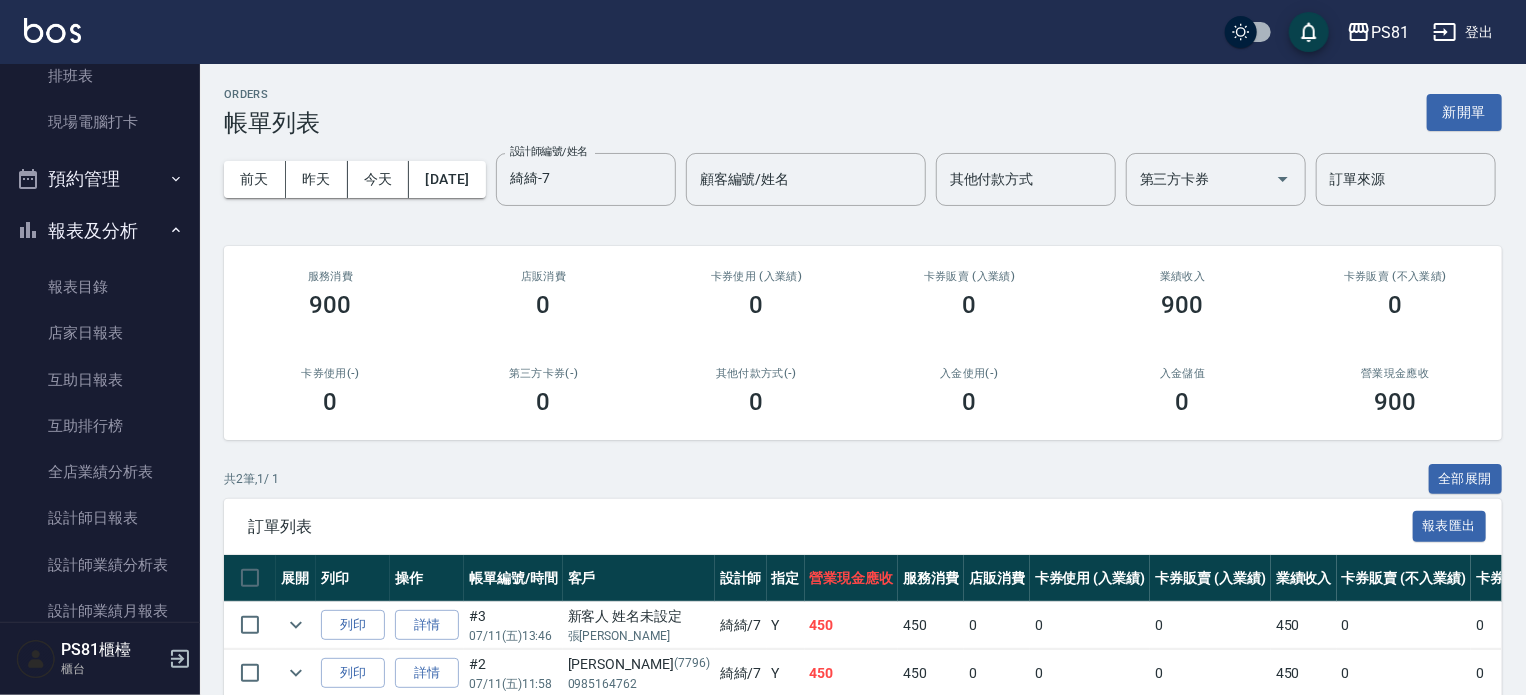 scroll, scrollTop: 612, scrollLeft: 0, axis: vertical 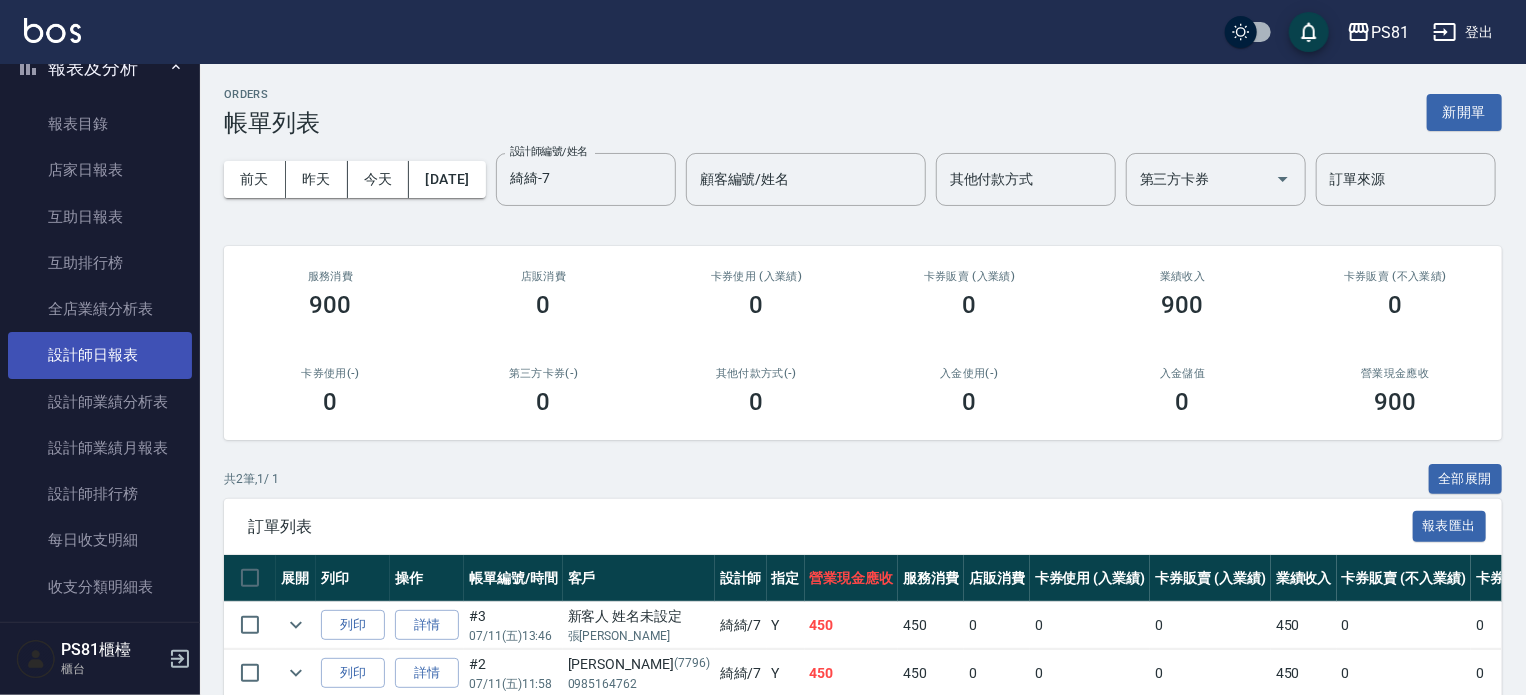 click on "設計師日報表" at bounding box center [100, 355] 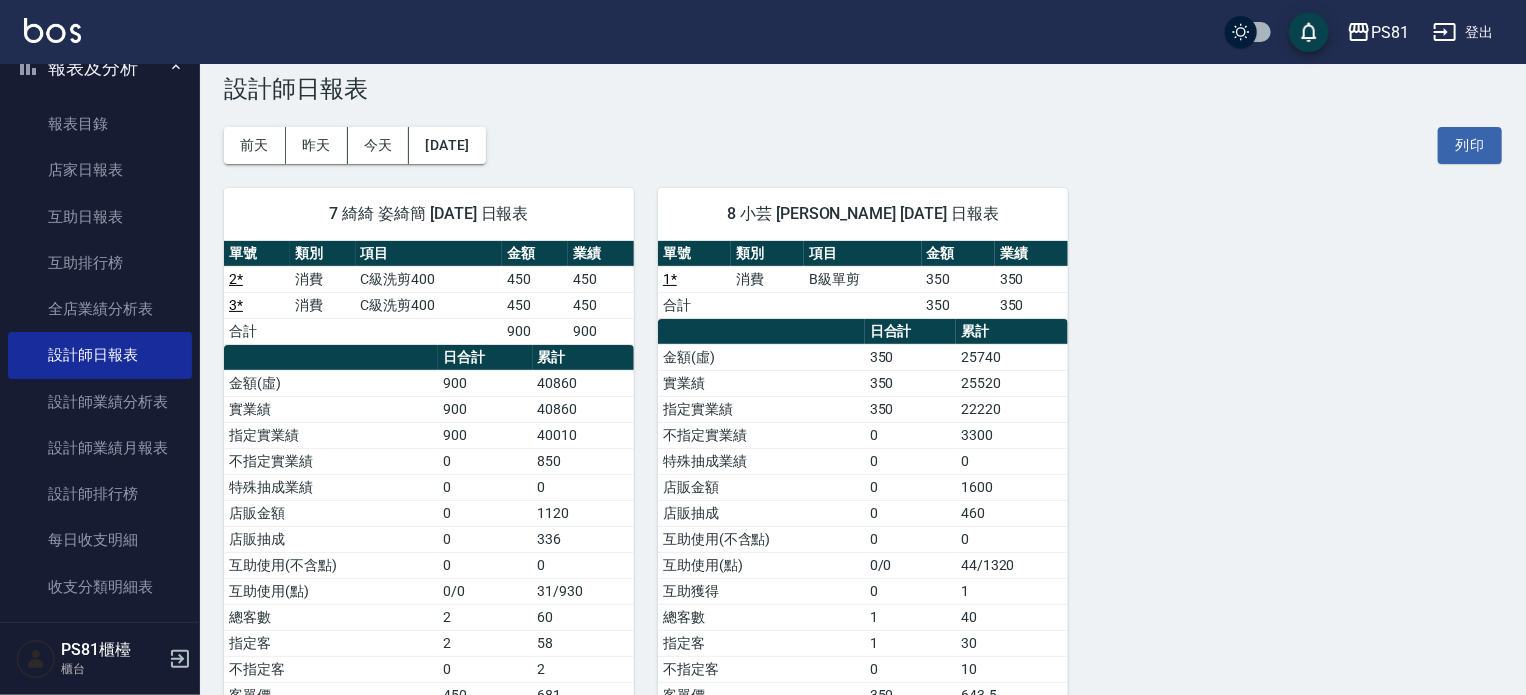 scroll, scrollTop: 0, scrollLeft: 0, axis: both 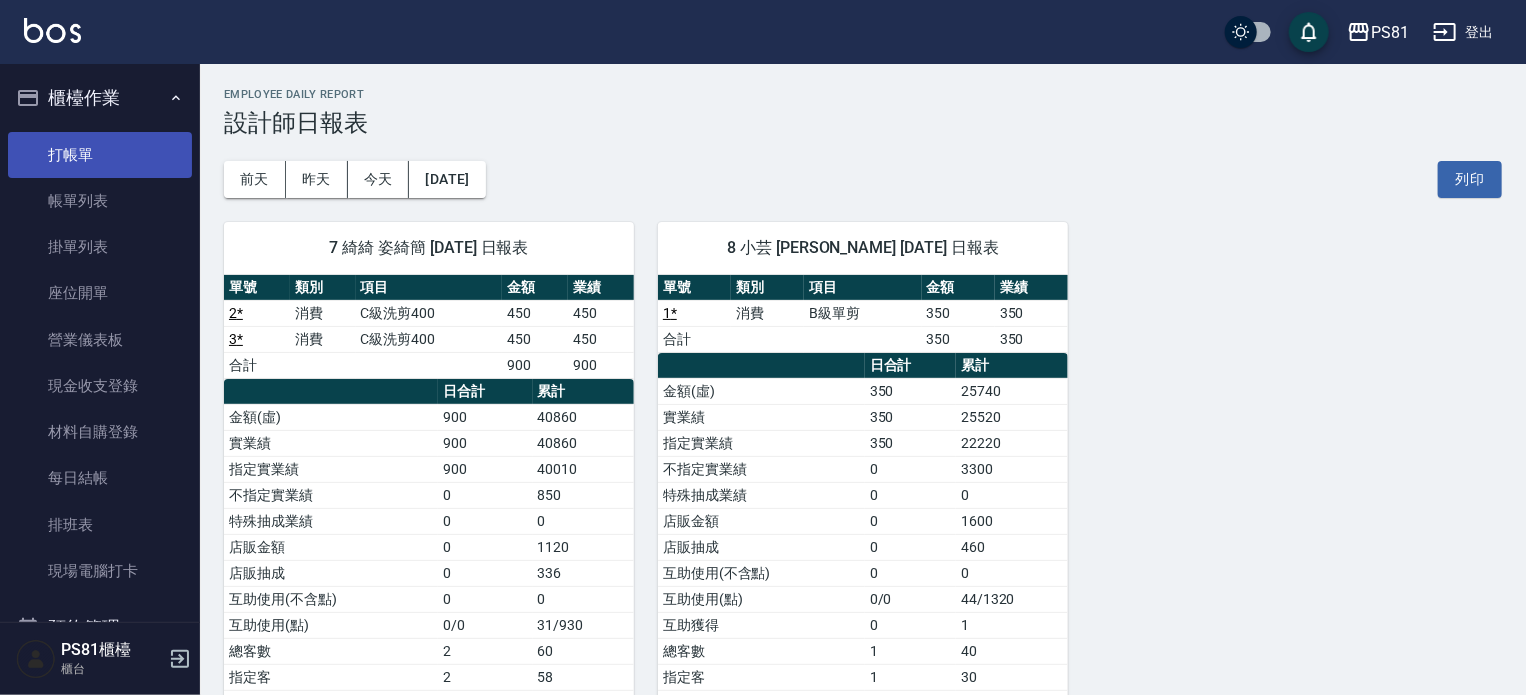 click on "打帳單" at bounding box center (100, 155) 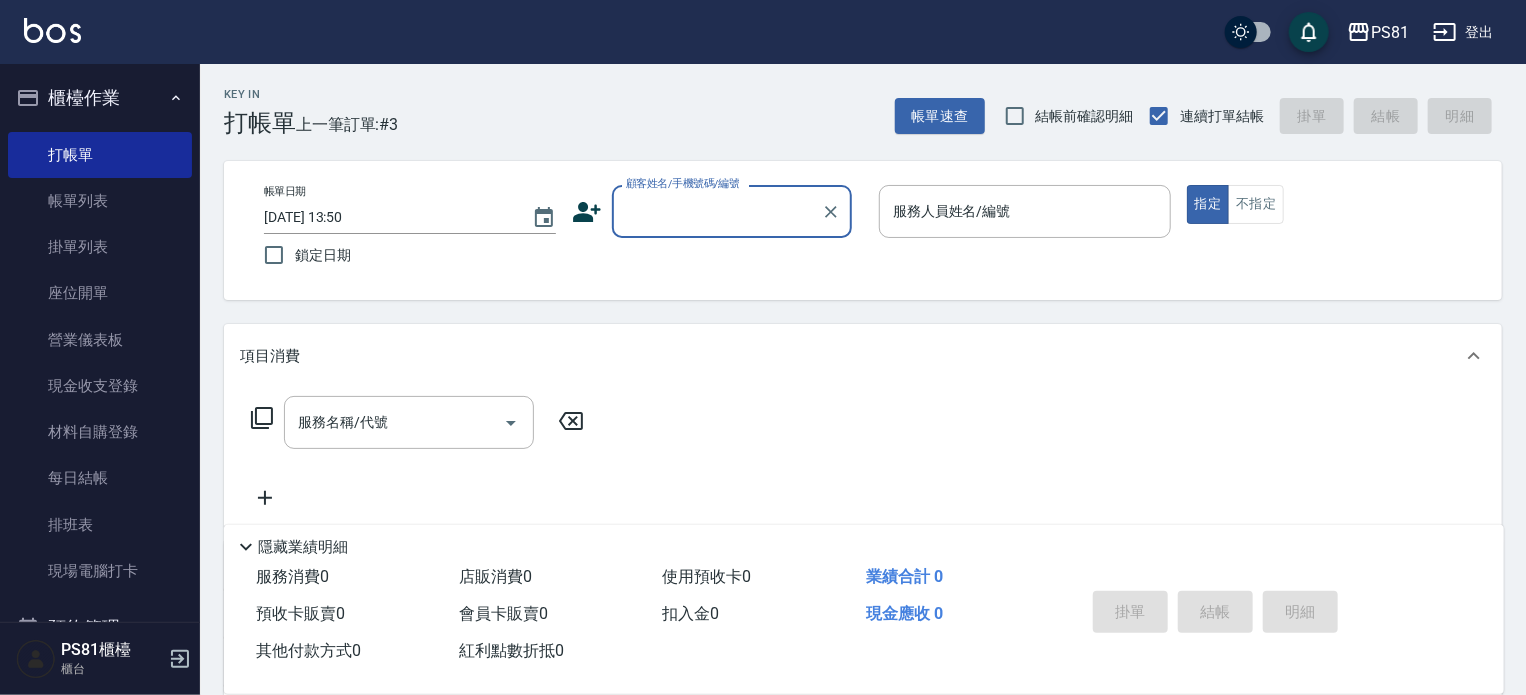 click on "櫃檯作業" at bounding box center [100, 98] 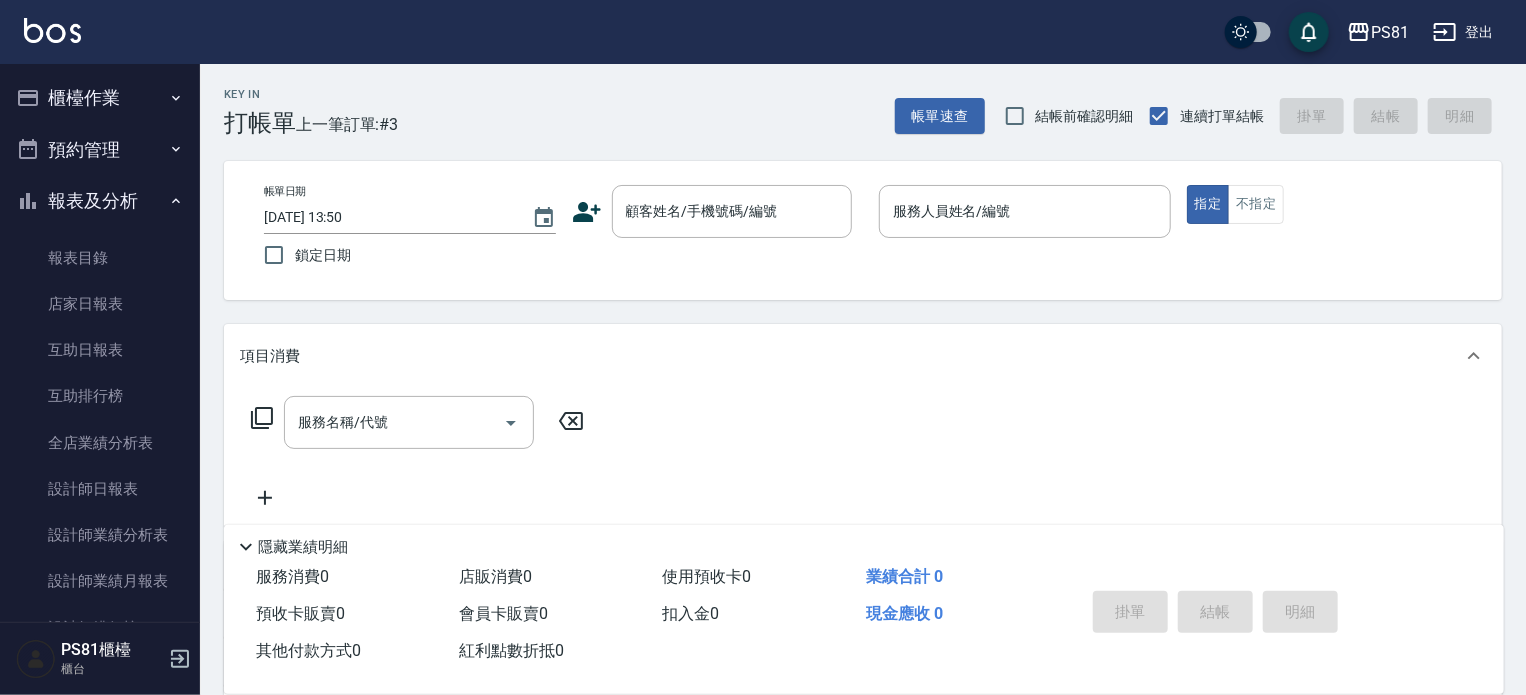 click on "報表及分析" at bounding box center (100, 201) 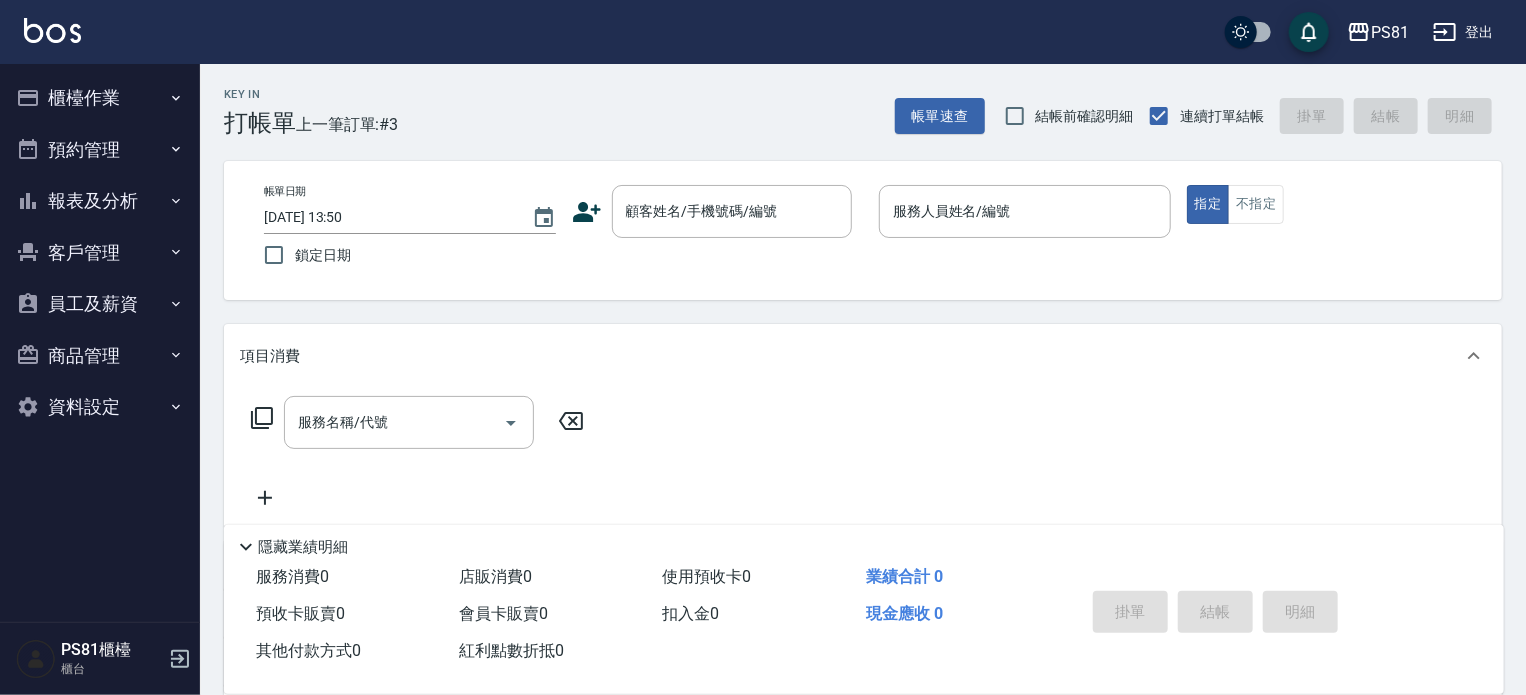 click on "客戶管理" at bounding box center (100, 253) 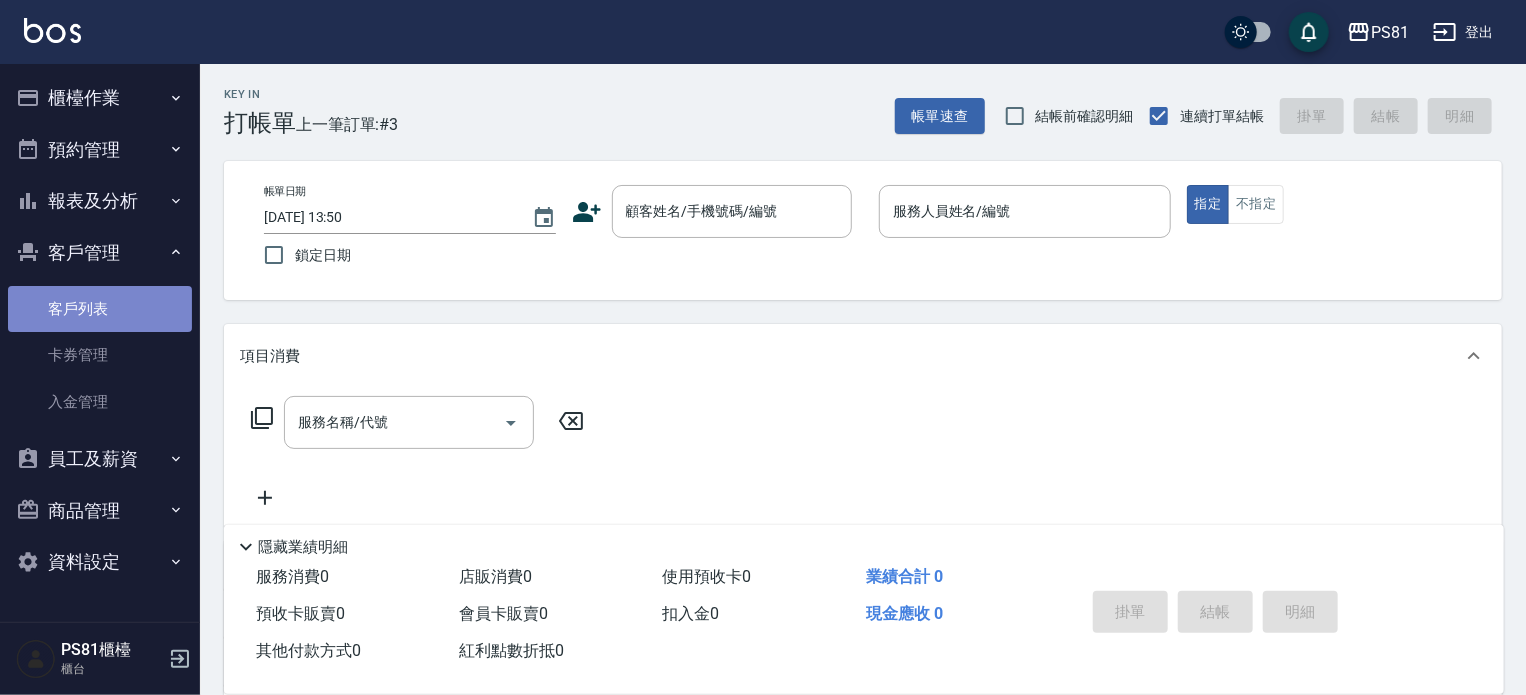 click on "客戶列表" at bounding box center [100, 309] 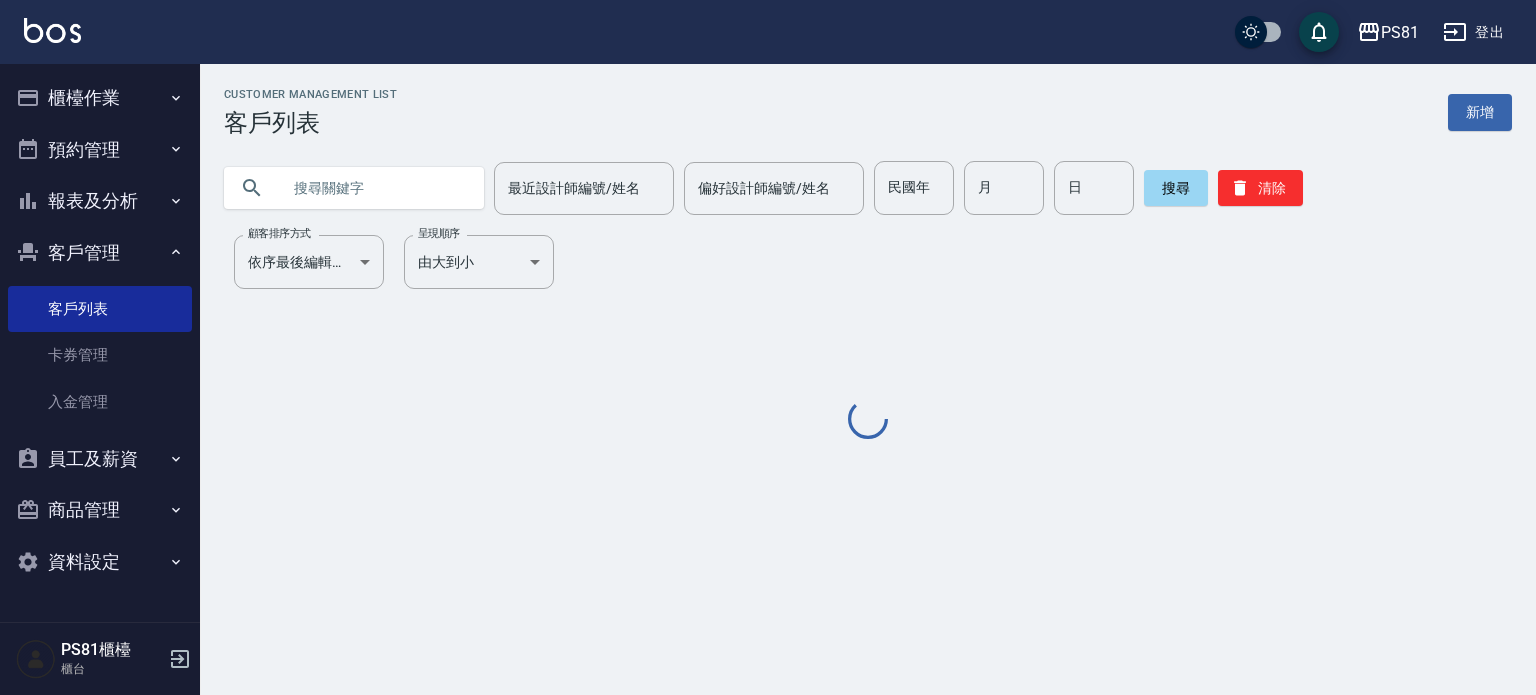 click at bounding box center [374, 188] 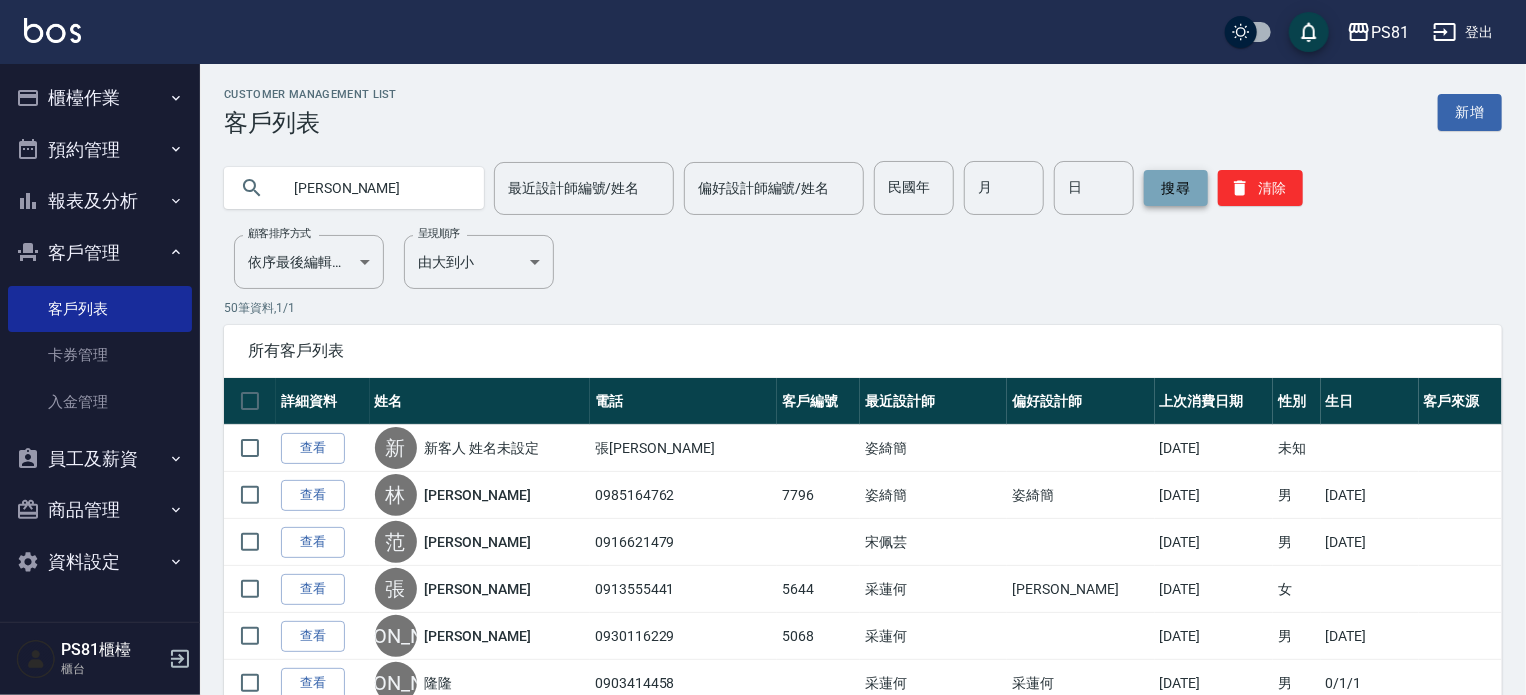 type on "[PERSON_NAME]" 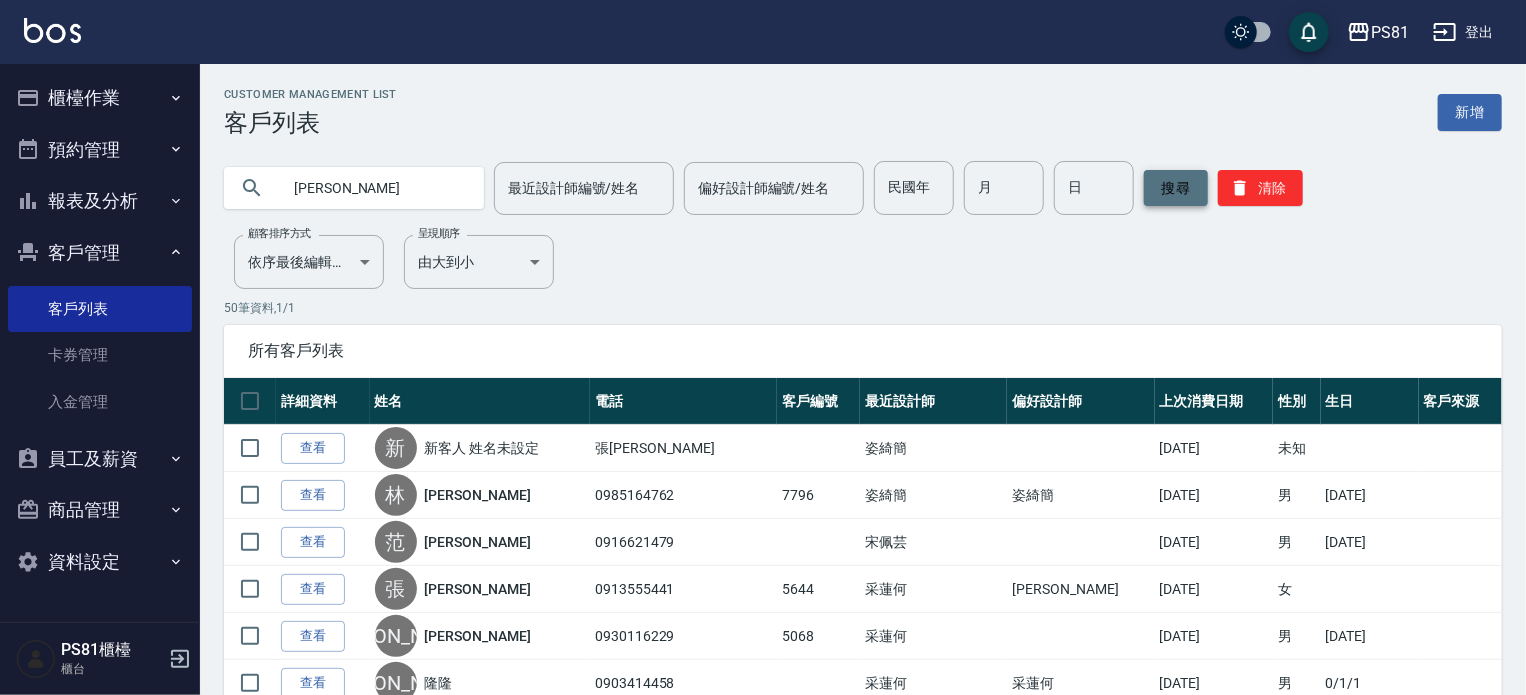 click on "搜尋" at bounding box center [1176, 188] 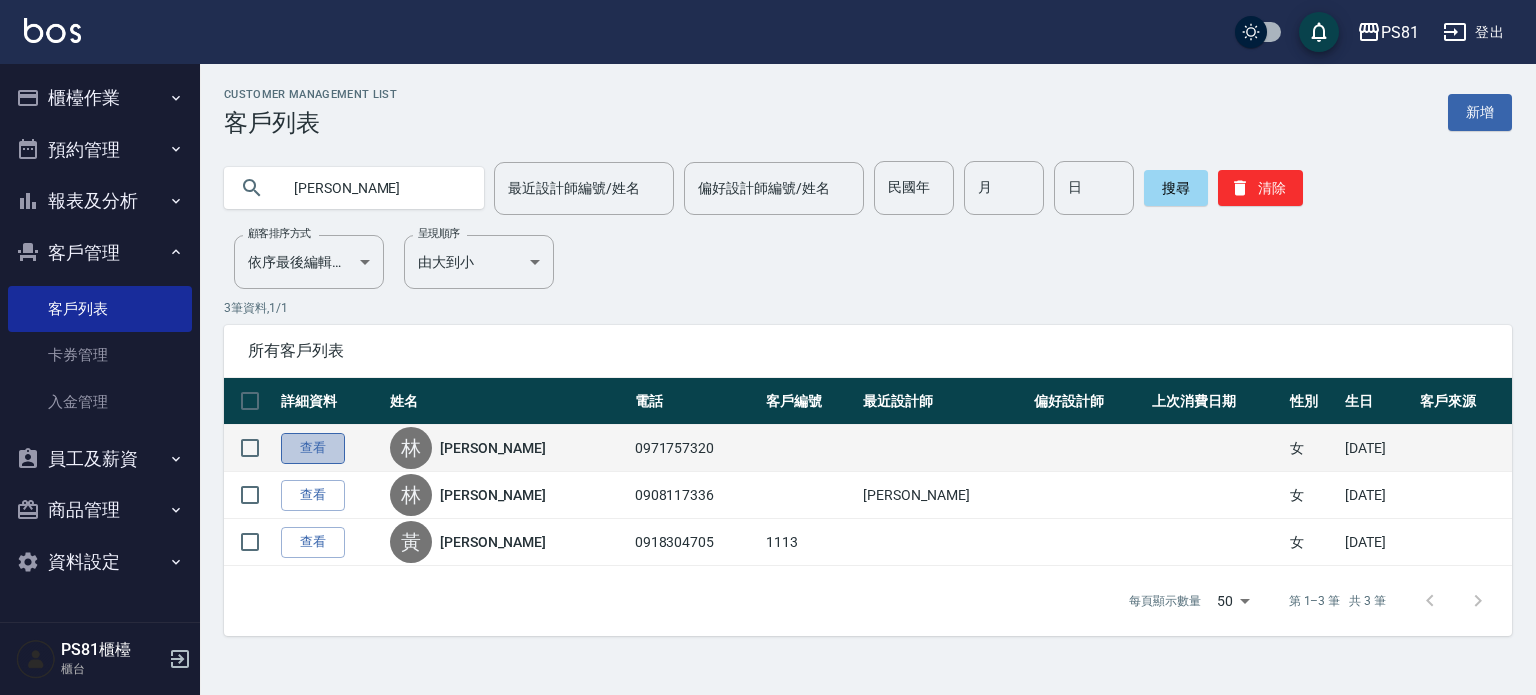 click on "查看" at bounding box center (313, 448) 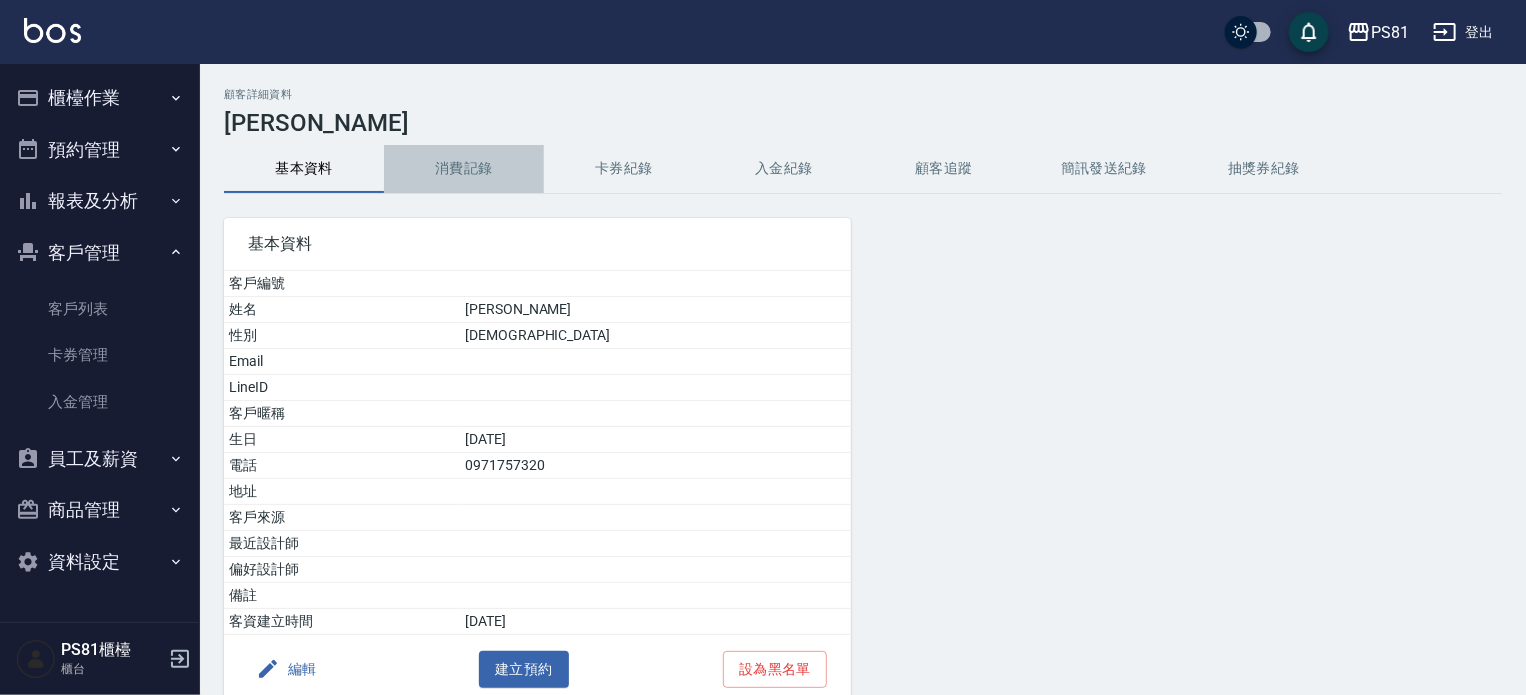 click on "消費記錄" at bounding box center [464, 169] 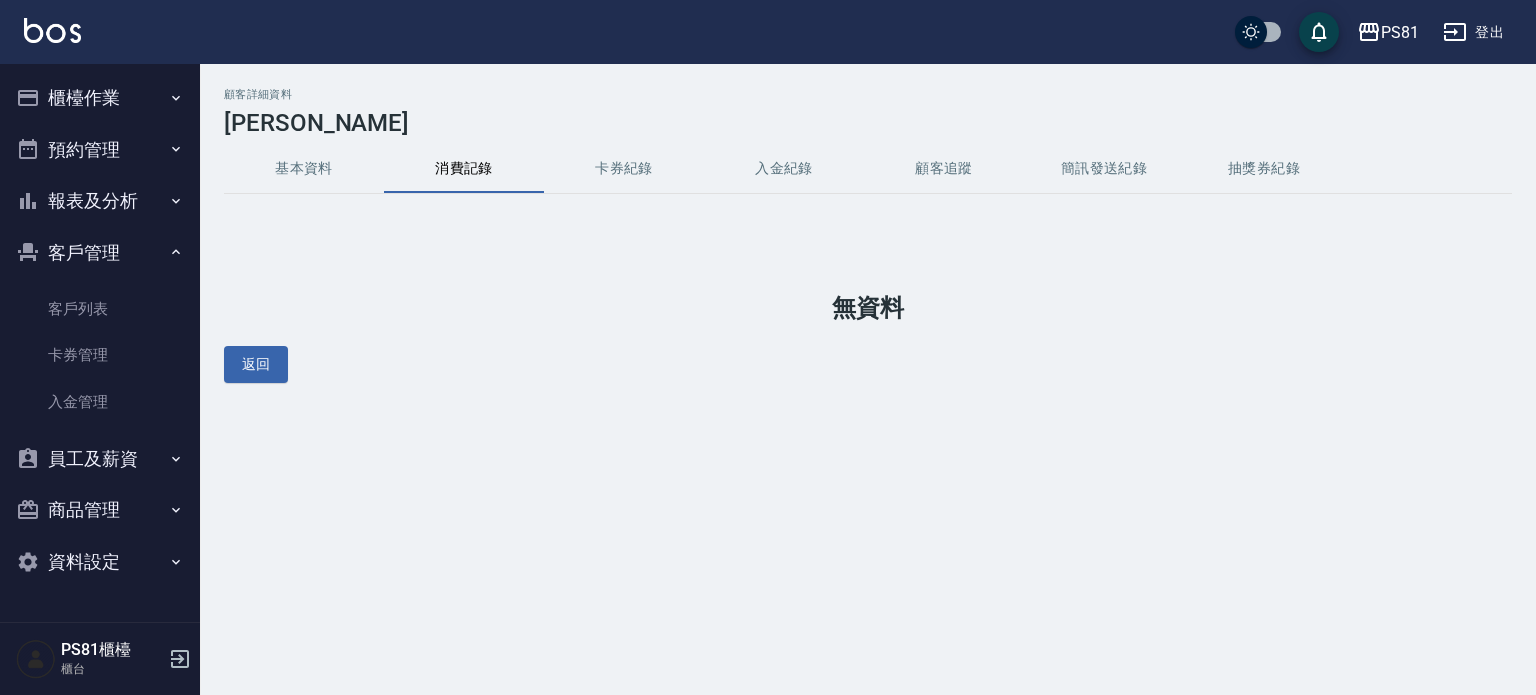 click on "基本資料" at bounding box center [304, 169] 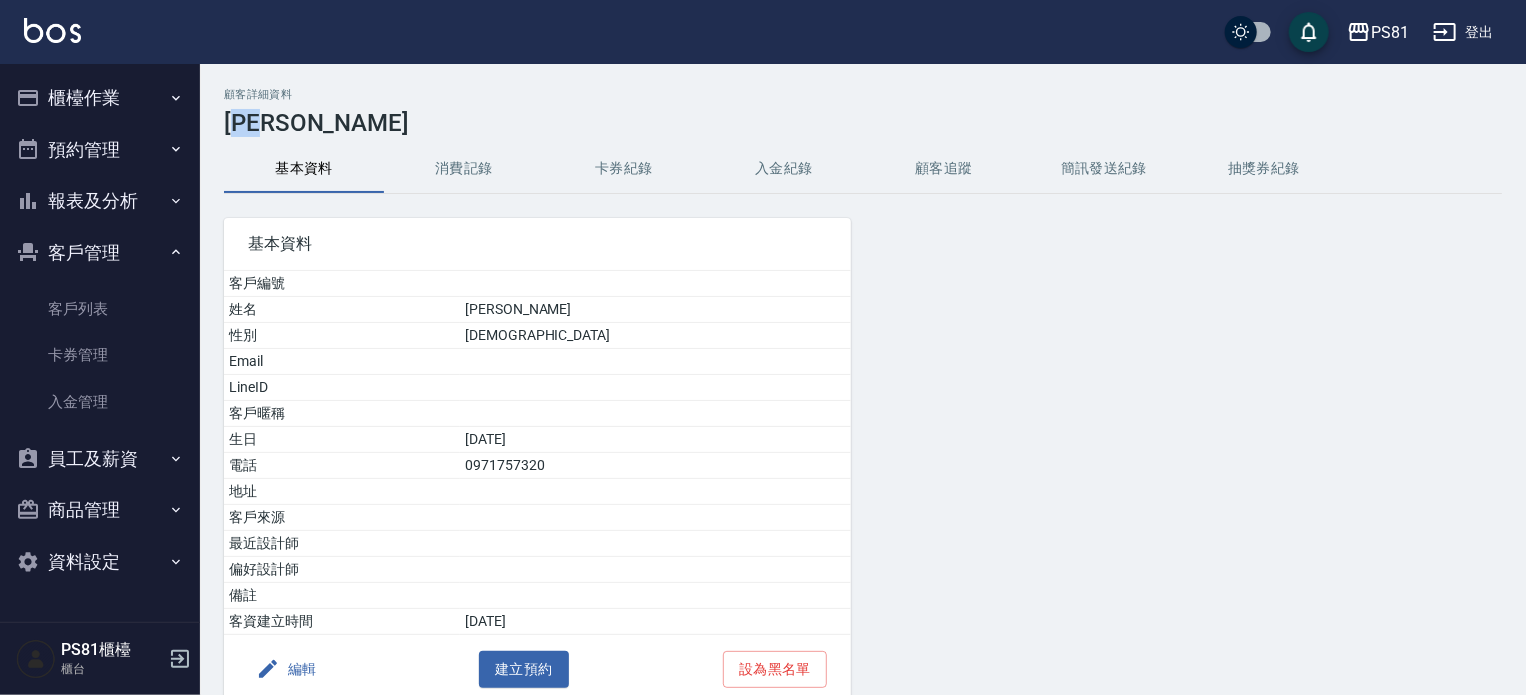 drag, startPoint x: 240, startPoint y: 115, endPoint x: 290, endPoint y: 133, distance: 53.14132 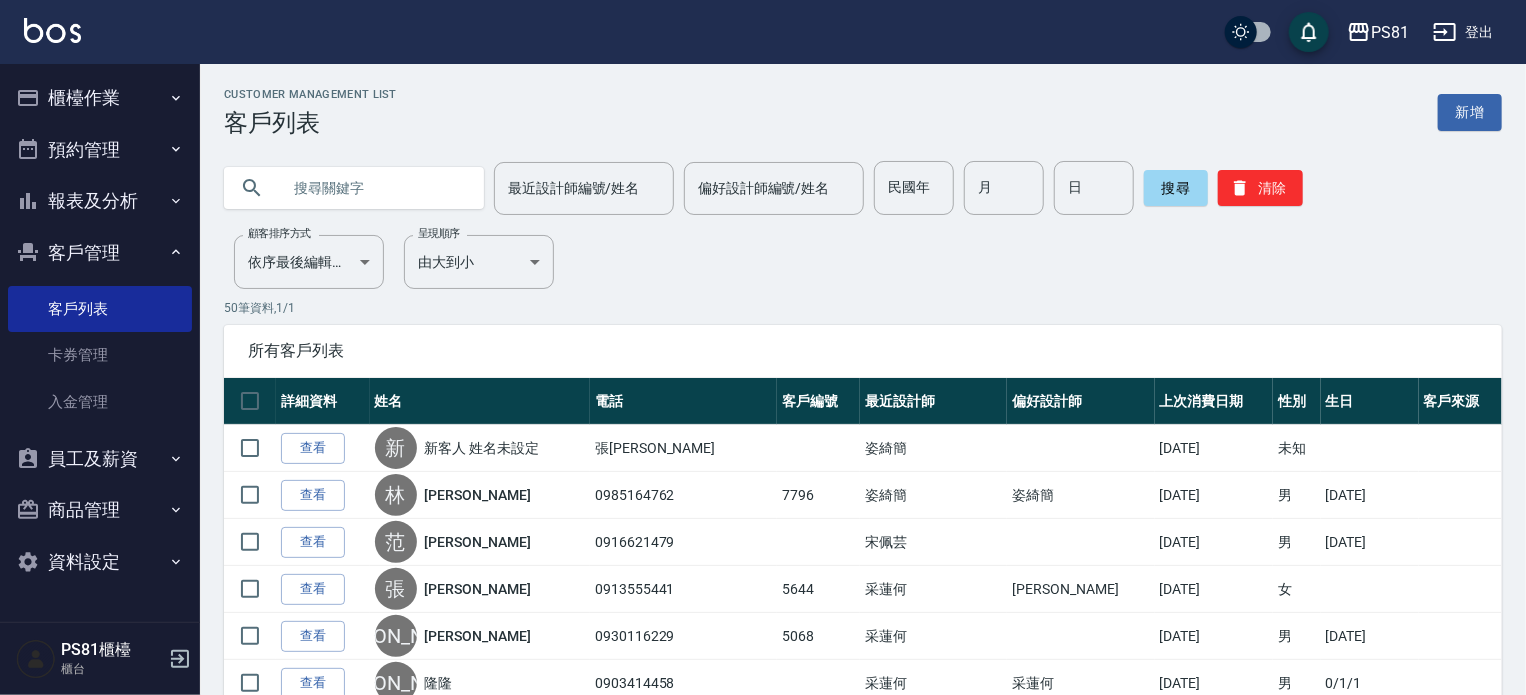 click at bounding box center (374, 188) 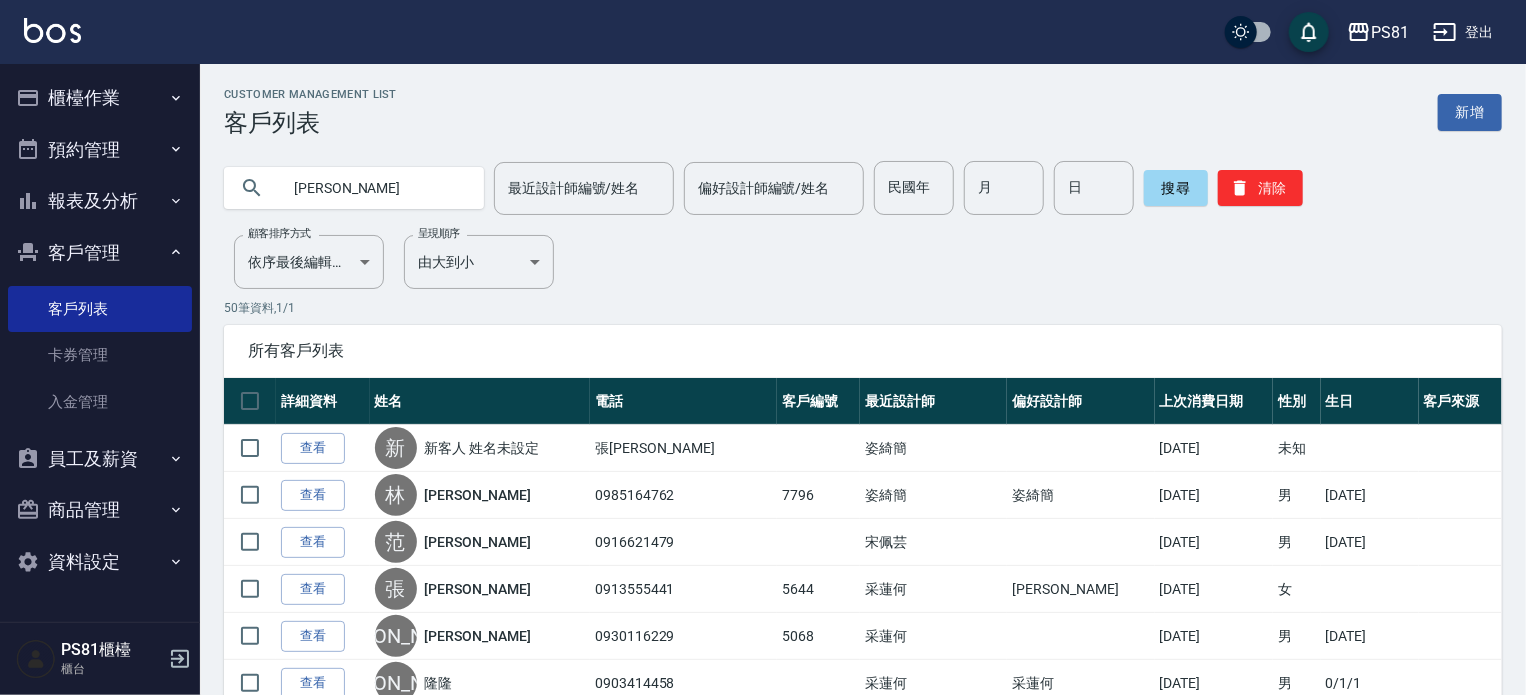 type on "[PERSON_NAME]" 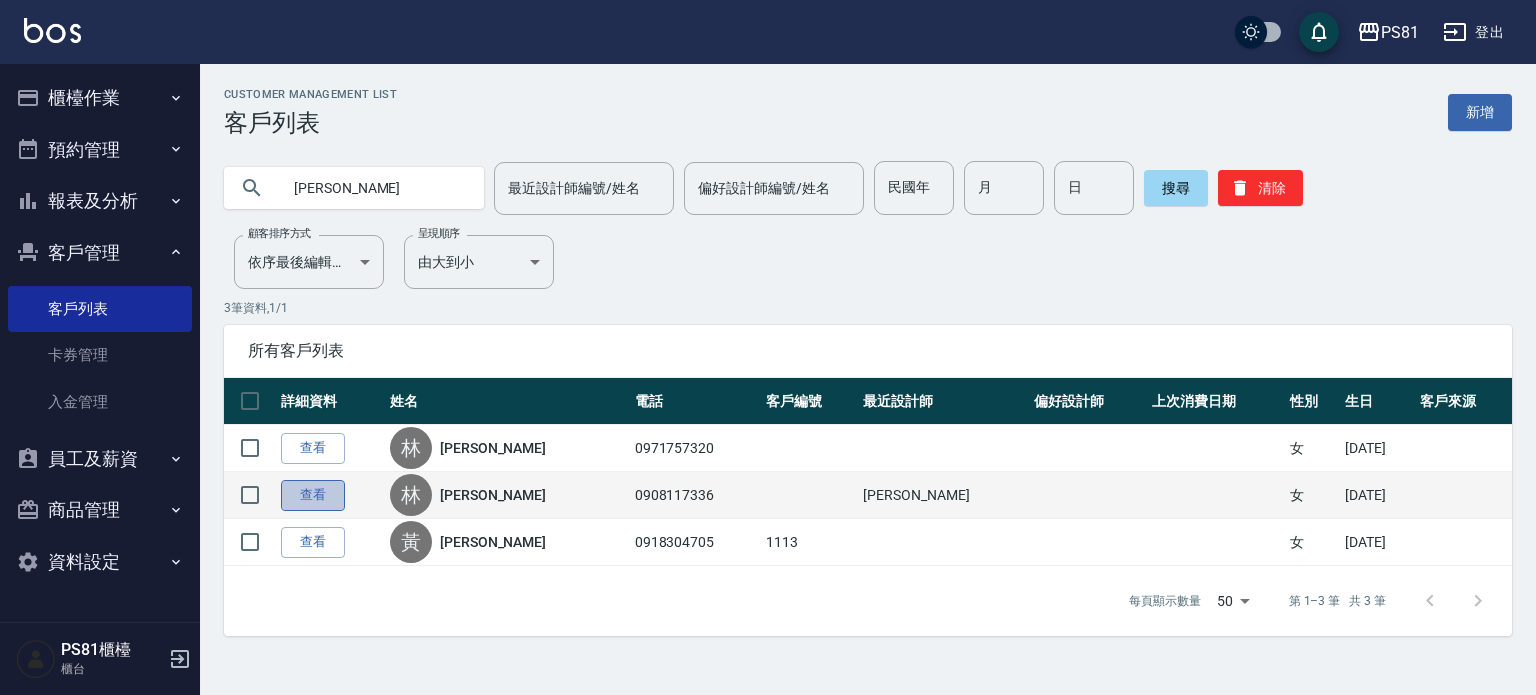 click on "查看" at bounding box center [313, 495] 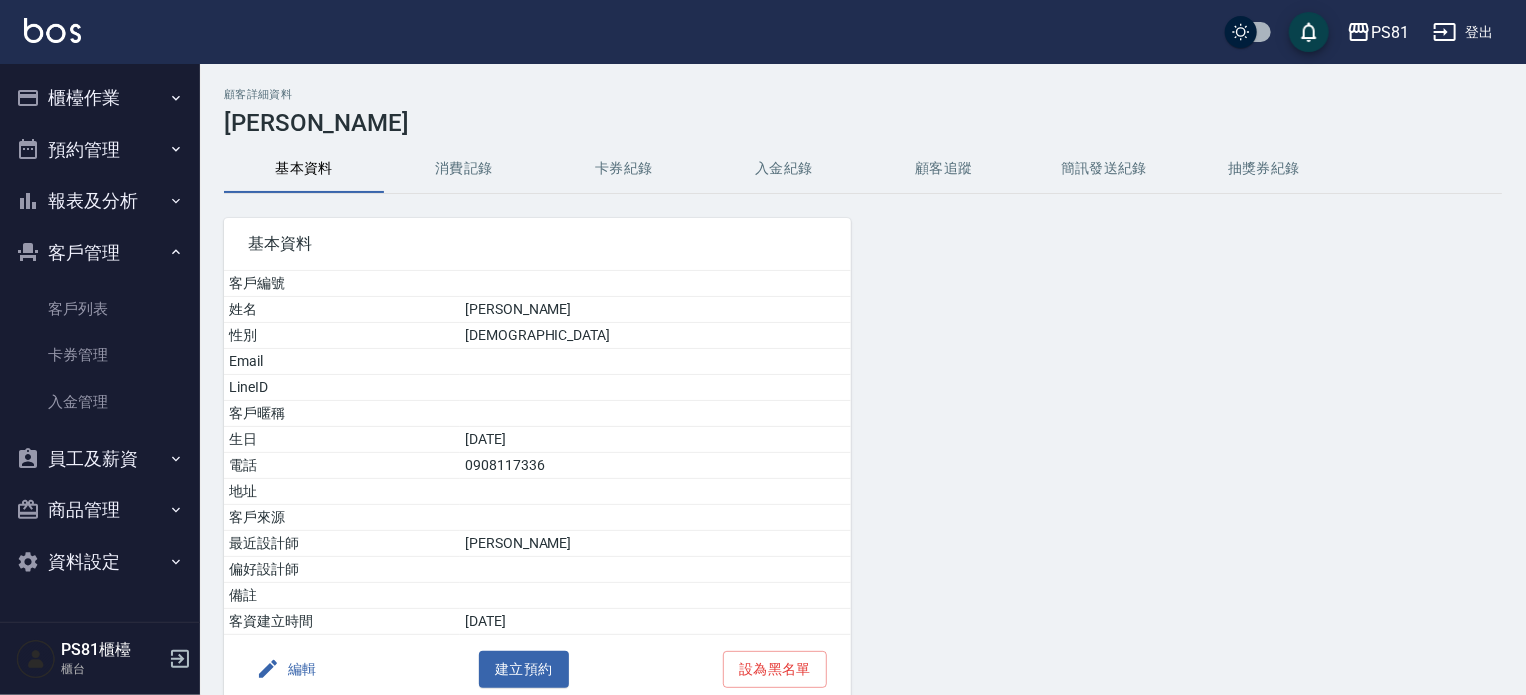 click on "消費記錄" at bounding box center (464, 169) 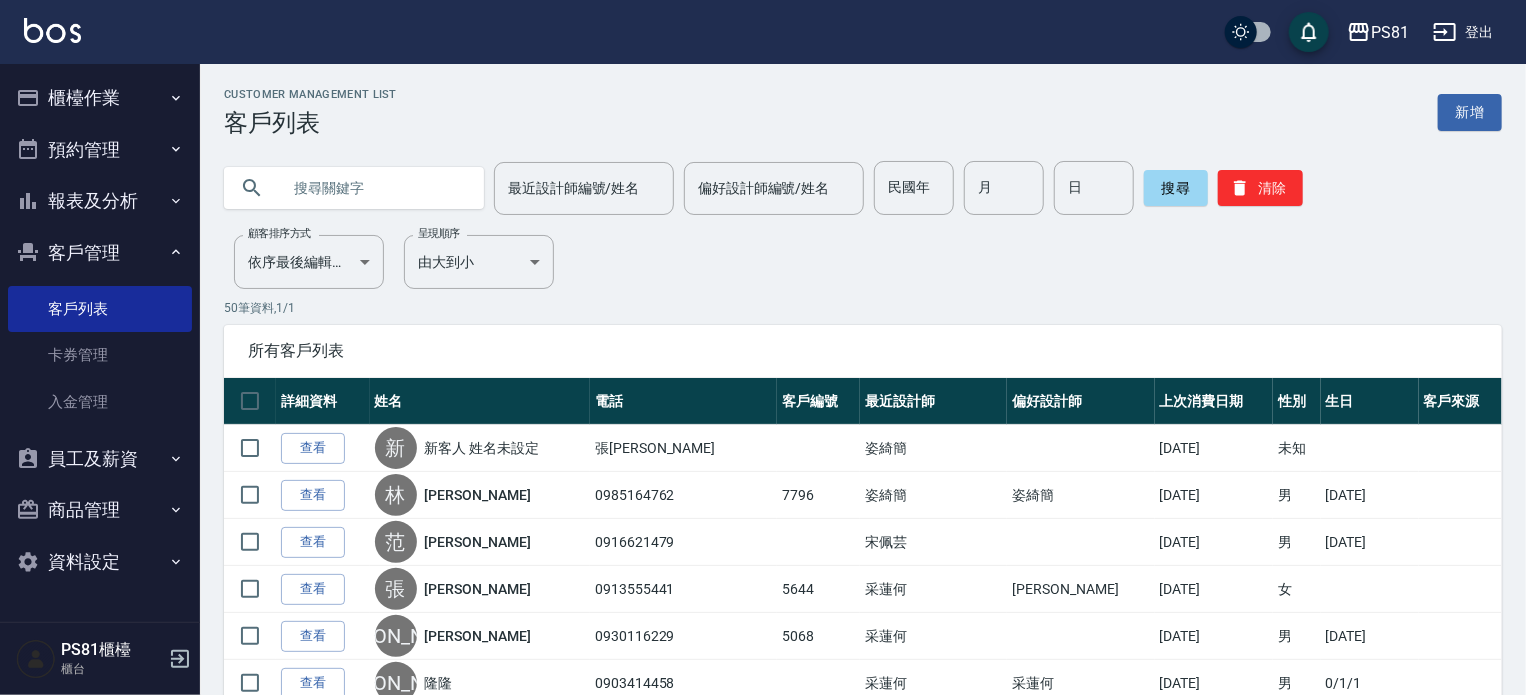 paste on "[PERSON_NAME]" 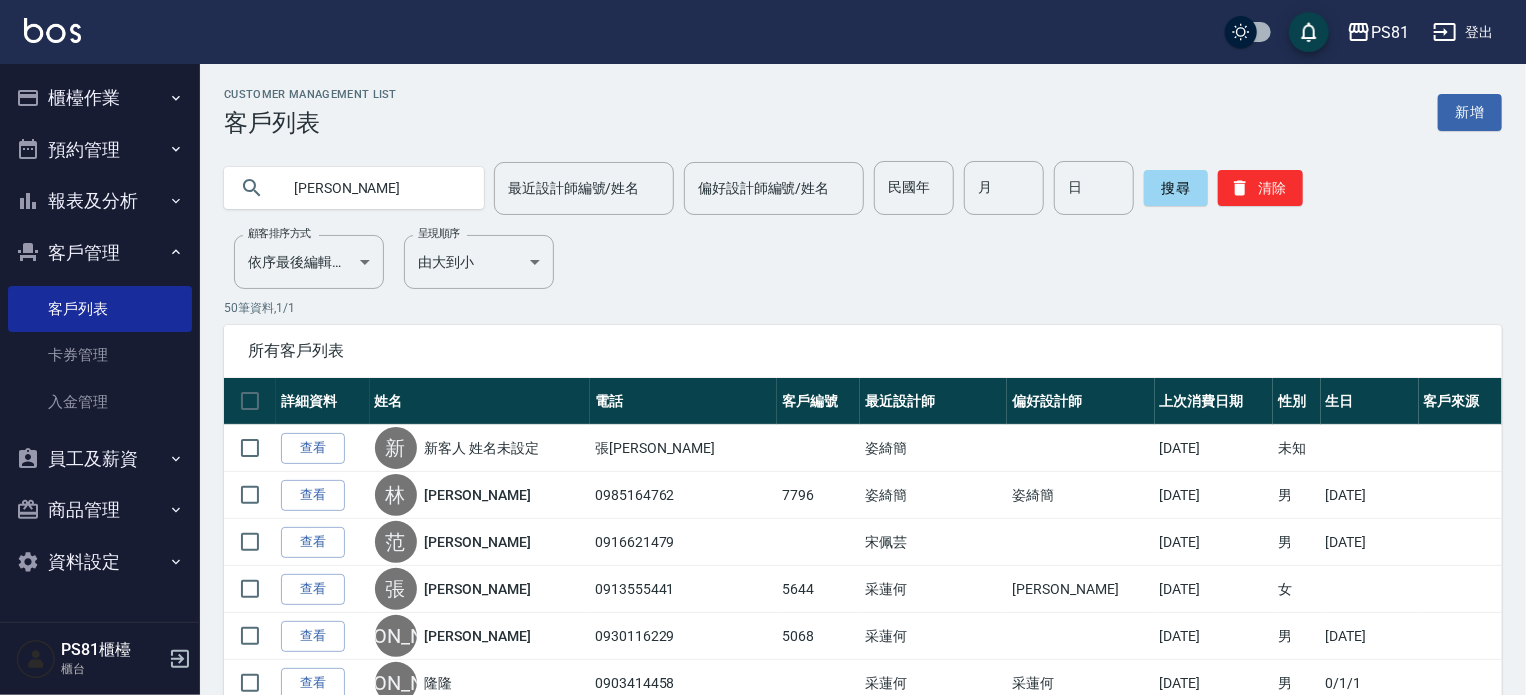 type on "[PERSON_NAME]" 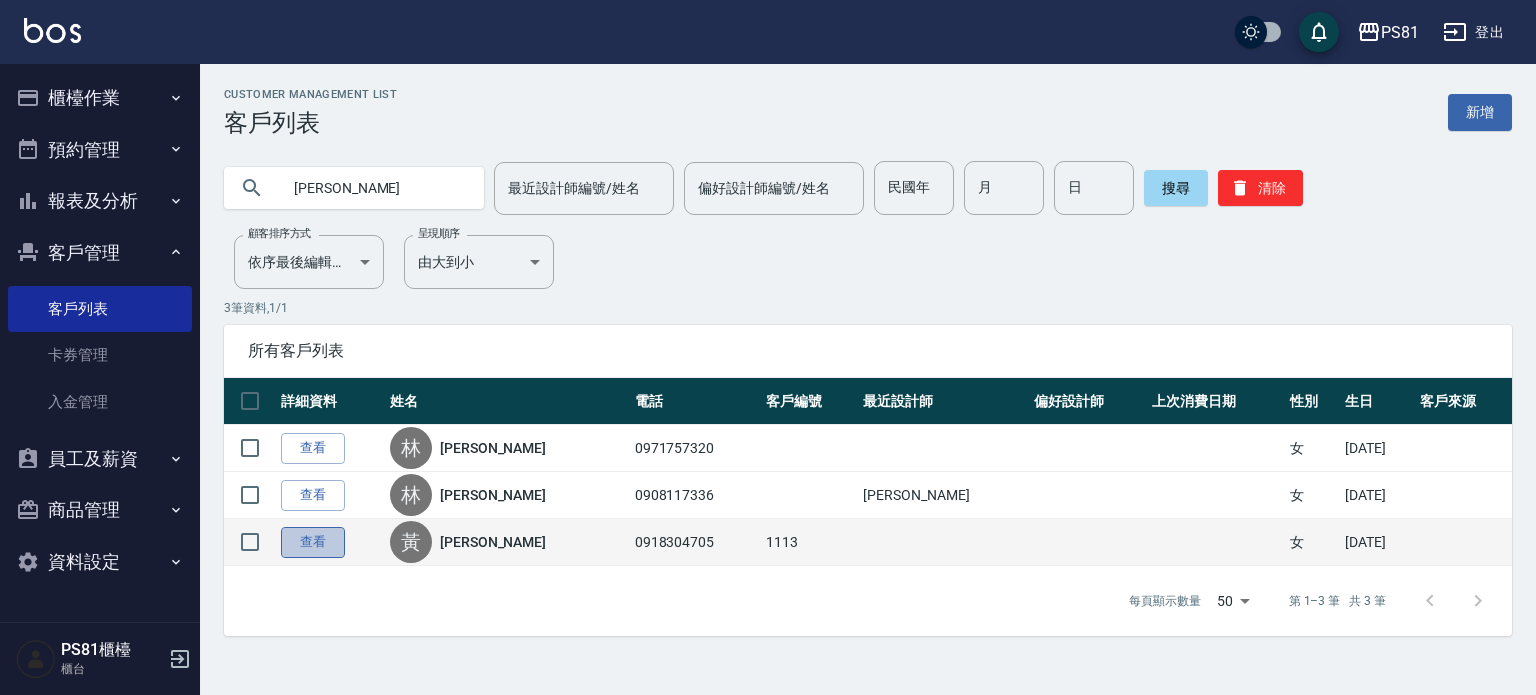 click on "查看" at bounding box center (313, 542) 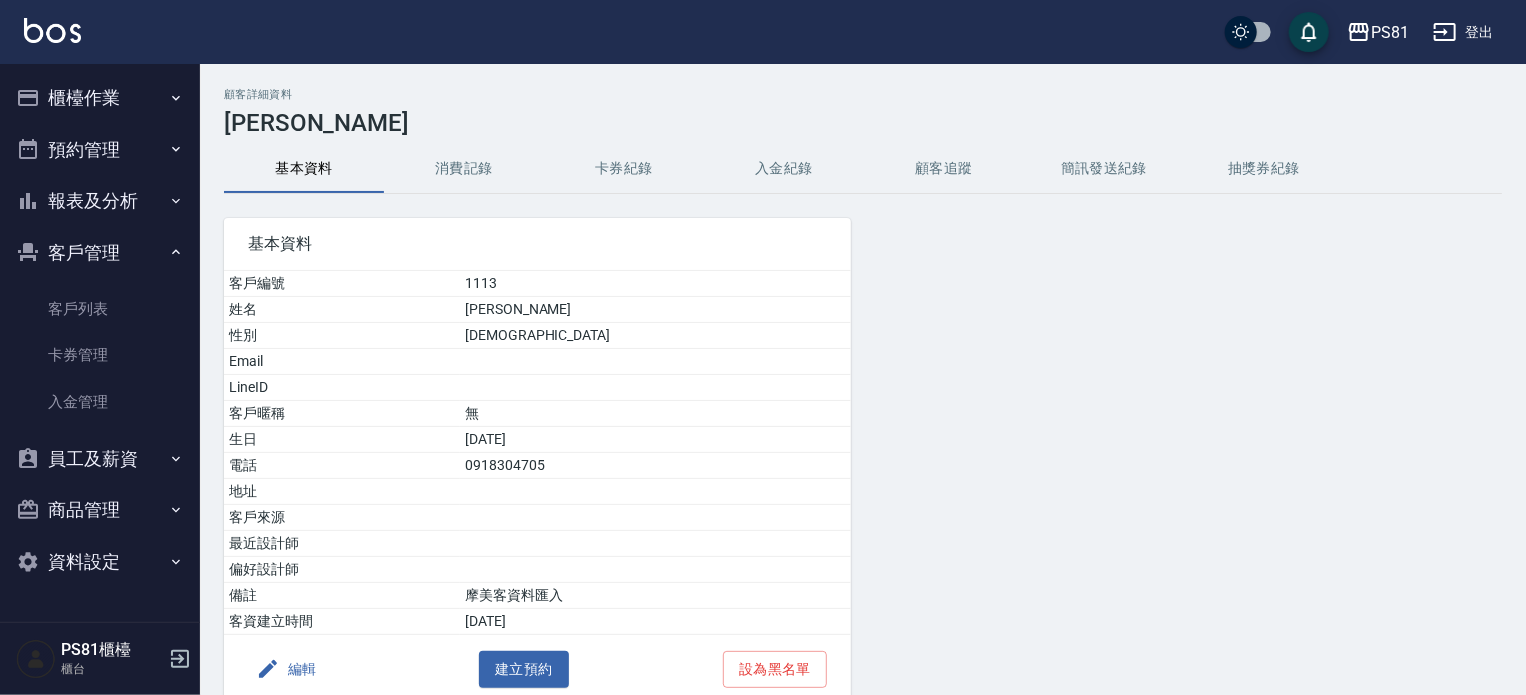click on "消費記錄" at bounding box center (464, 169) 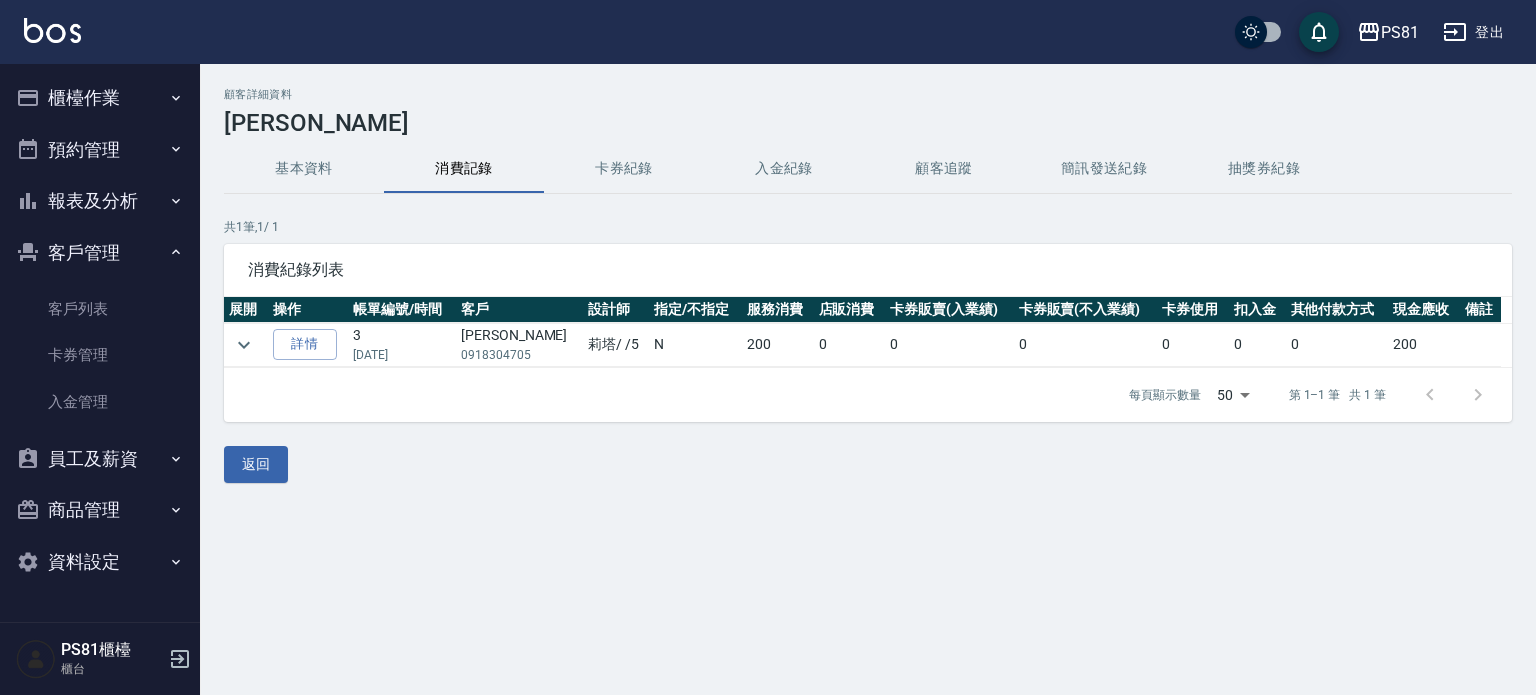 drag, startPoint x: 114, startPoint y: 263, endPoint x: 108, endPoint y: 243, distance: 20.880613 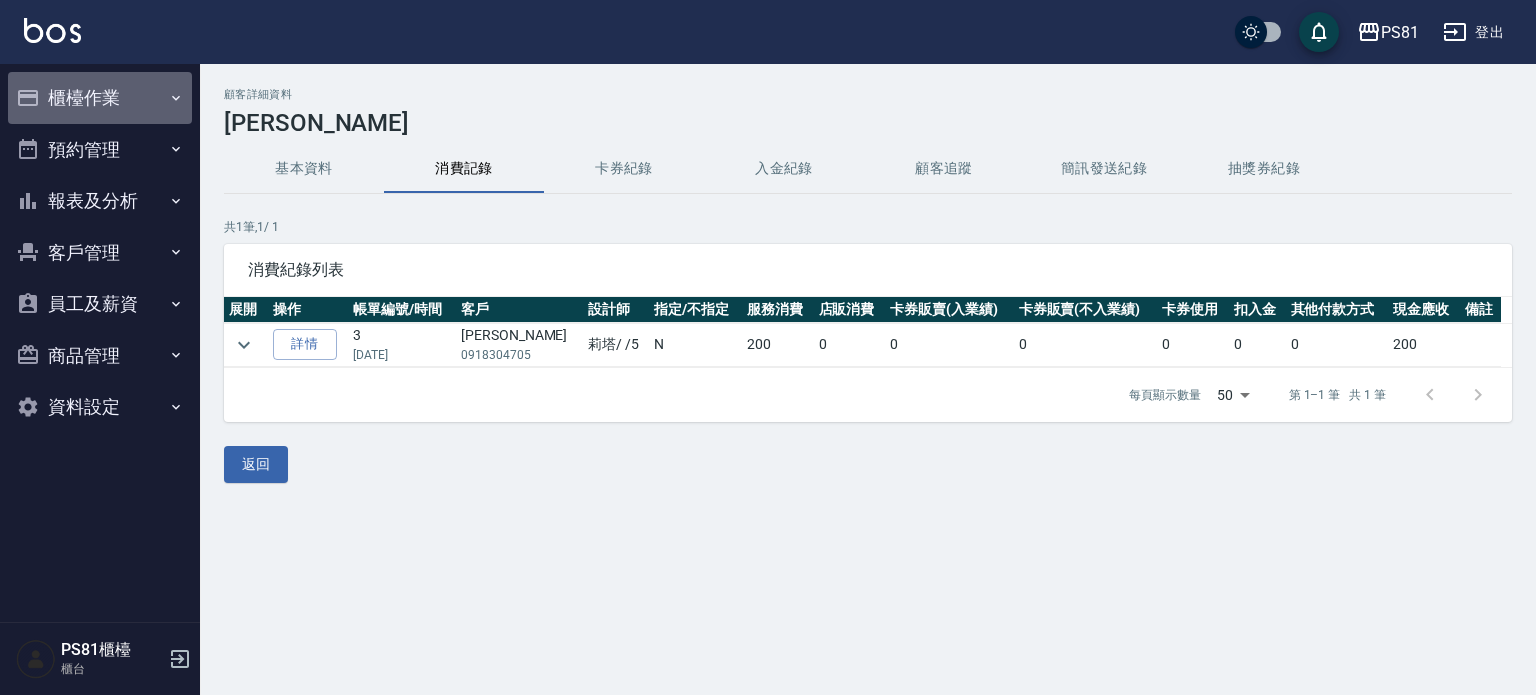 click on "櫃檯作業" at bounding box center (100, 98) 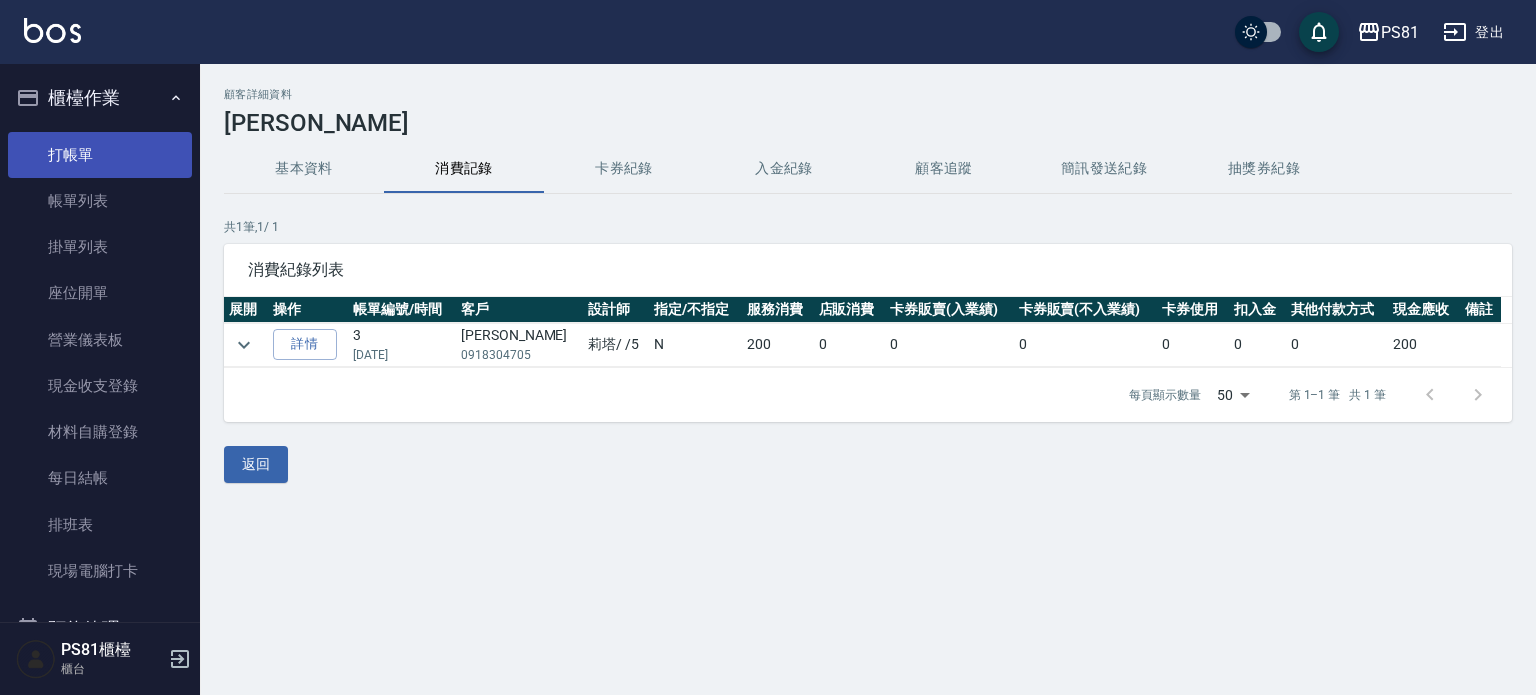 click on "打帳單" at bounding box center (100, 155) 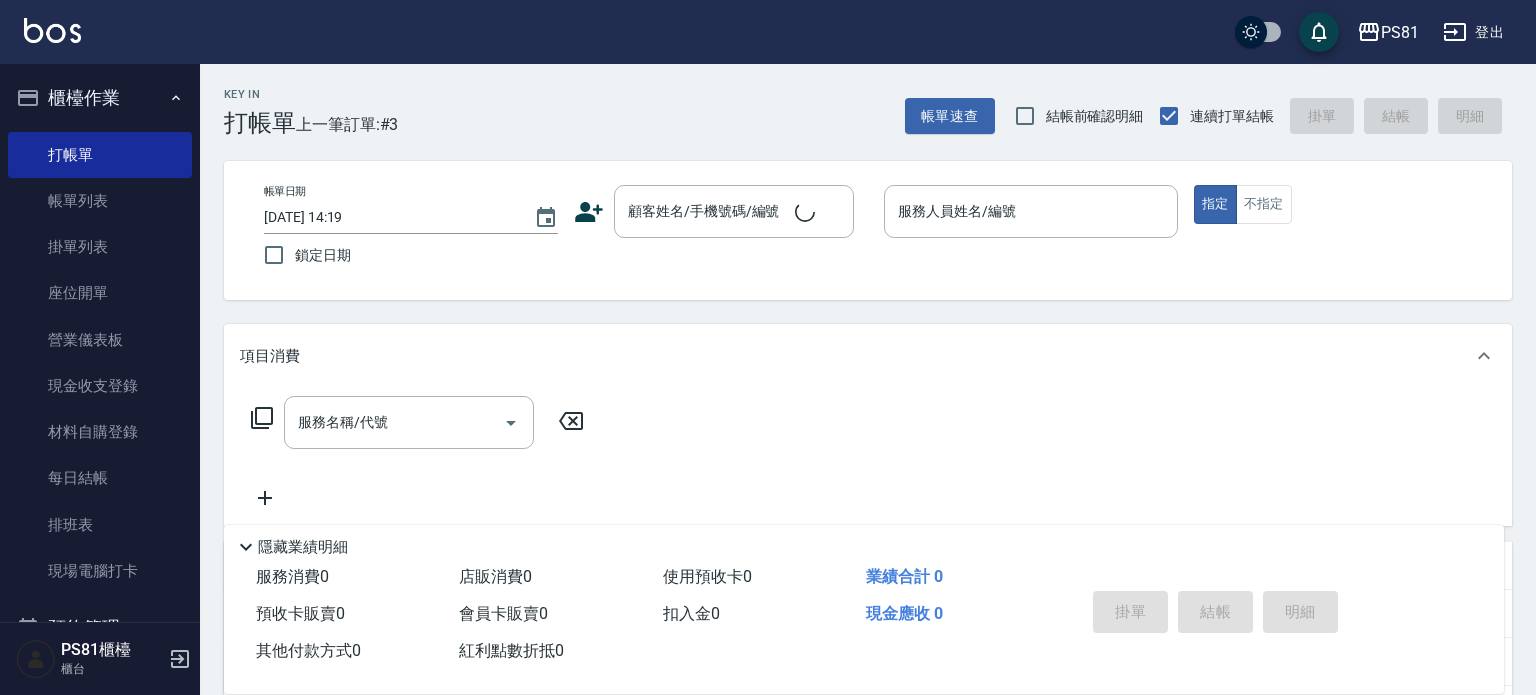 click on "上一筆訂單:#3" at bounding box center (347, 124) 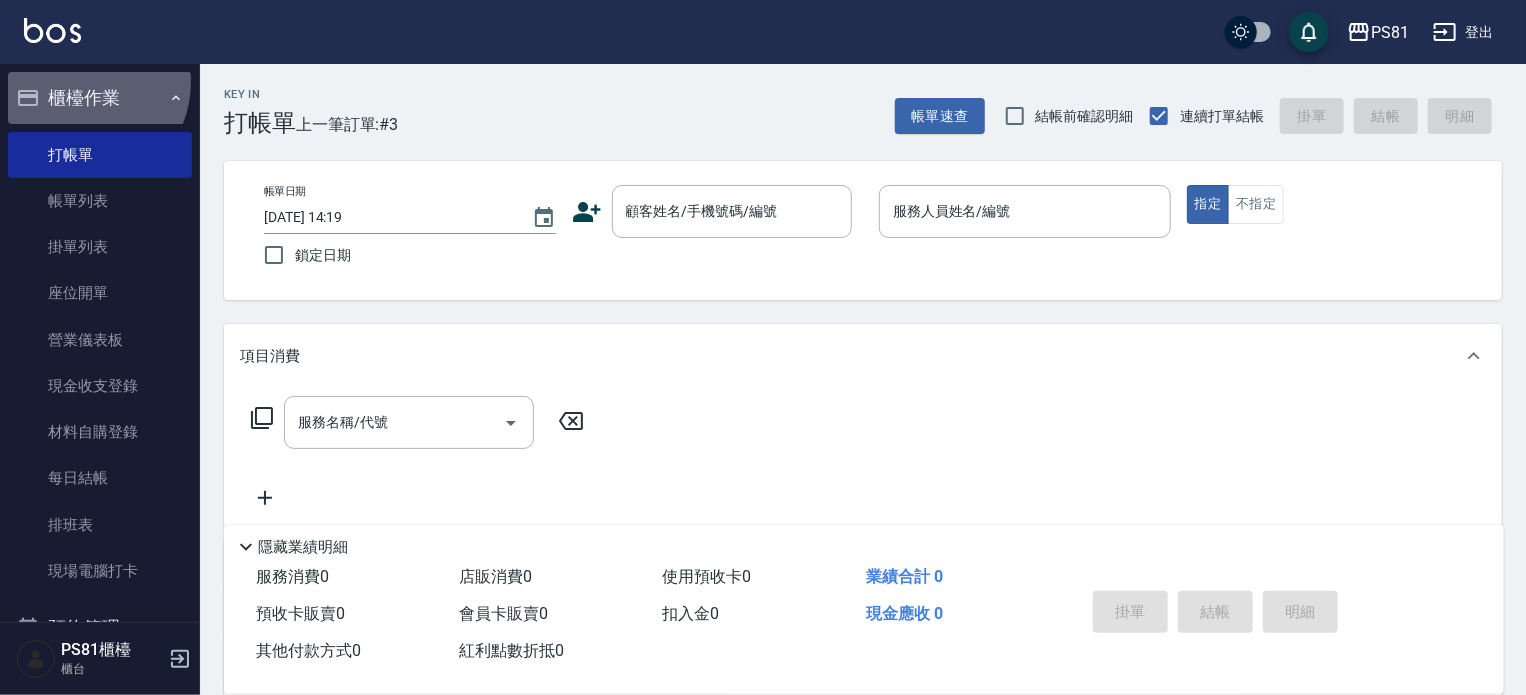 click on "櫃檯作業" at bounding box center [100, 98] 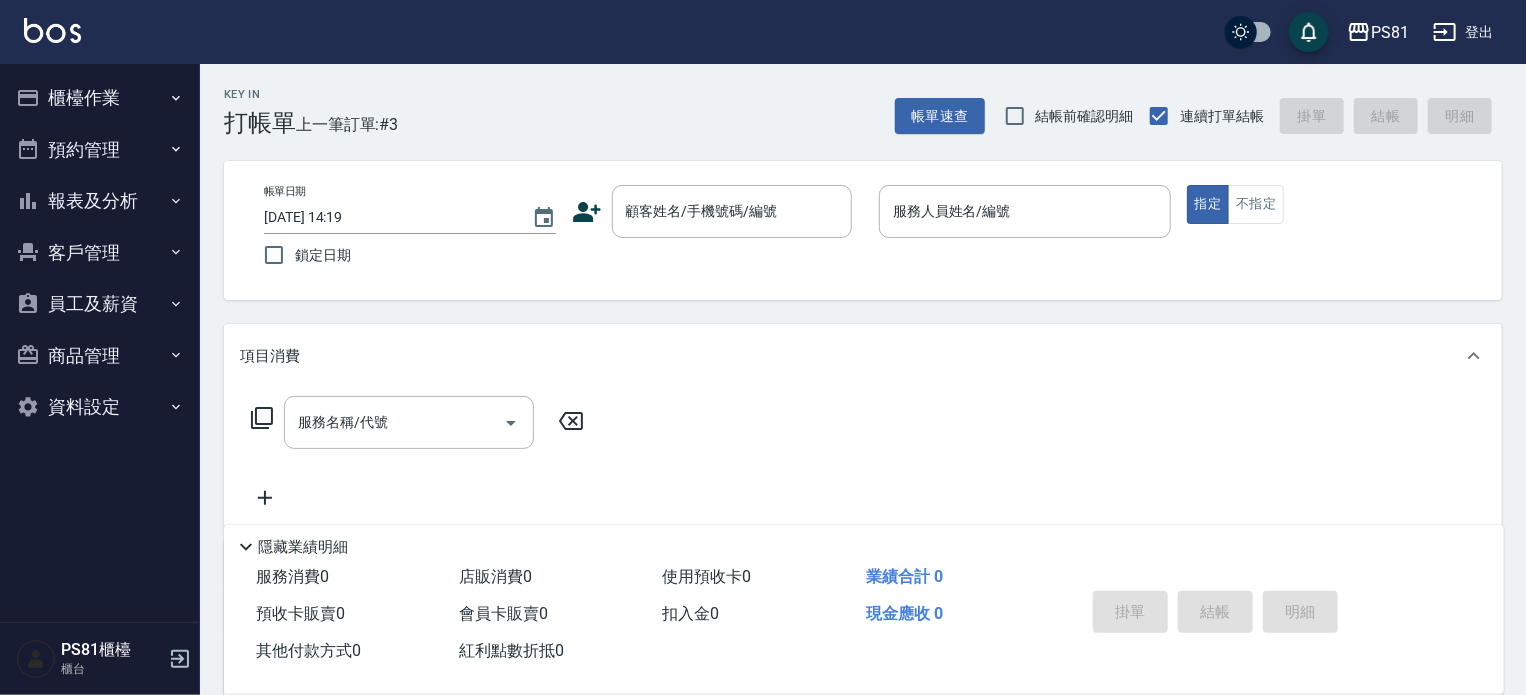 click on "客戶管理" at bounding box center (100, 253) 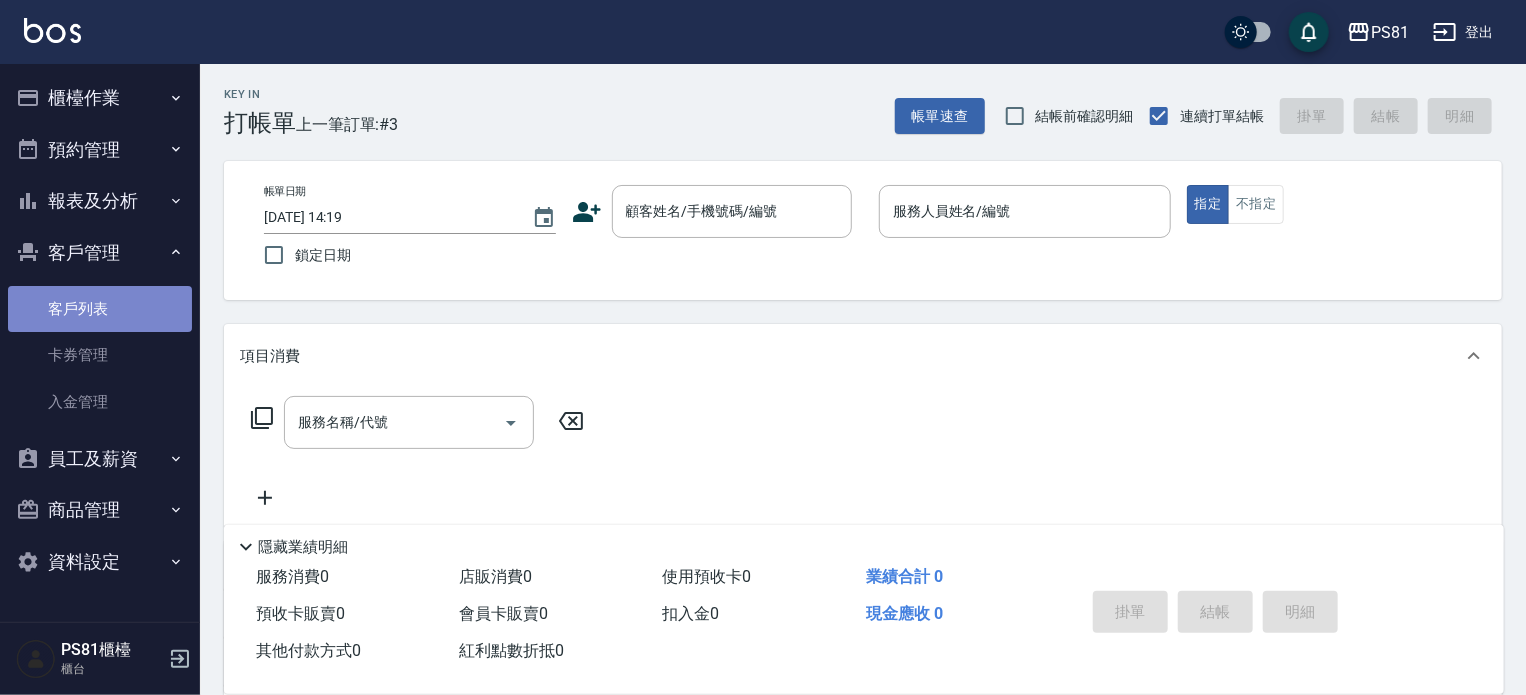 click on "客戶列表" at bounding box center [100, 309] 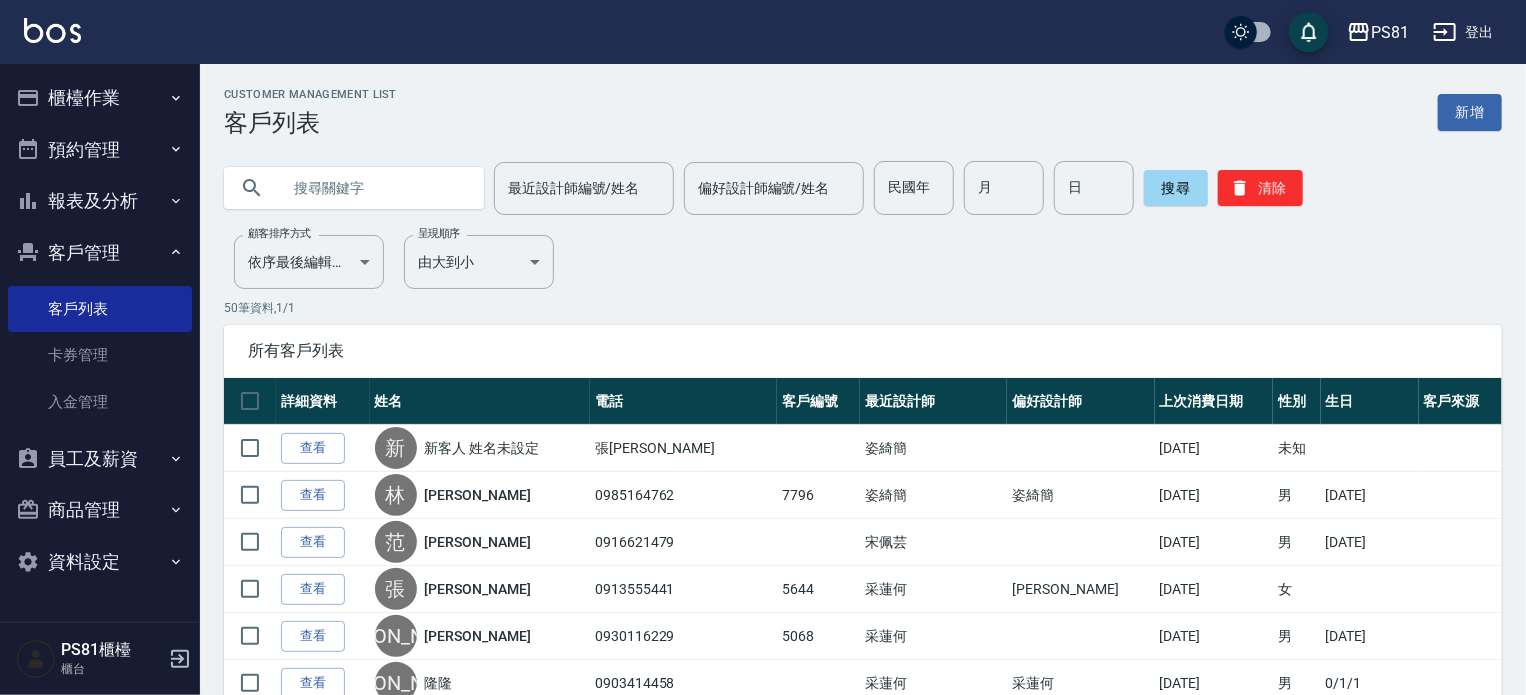 click at bounding box center (374, 188) 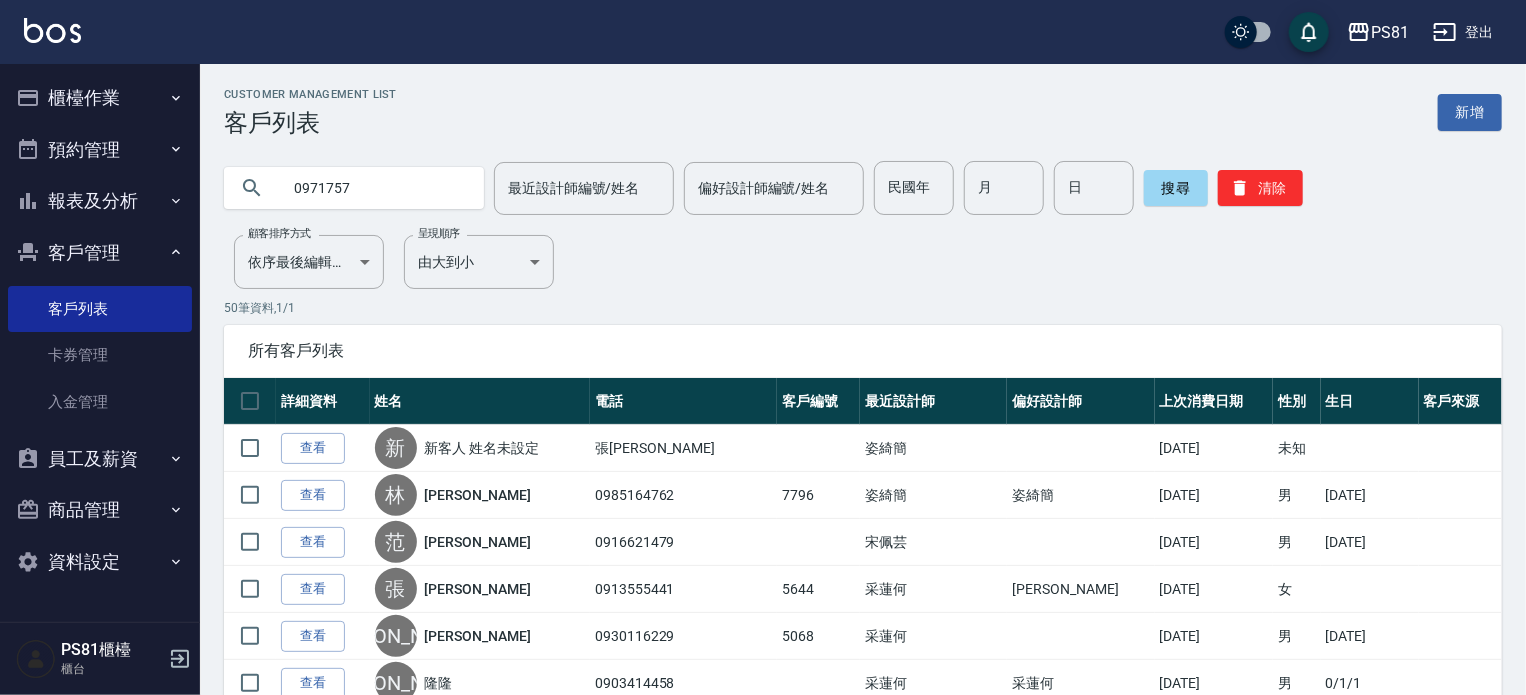 type on "0971757" 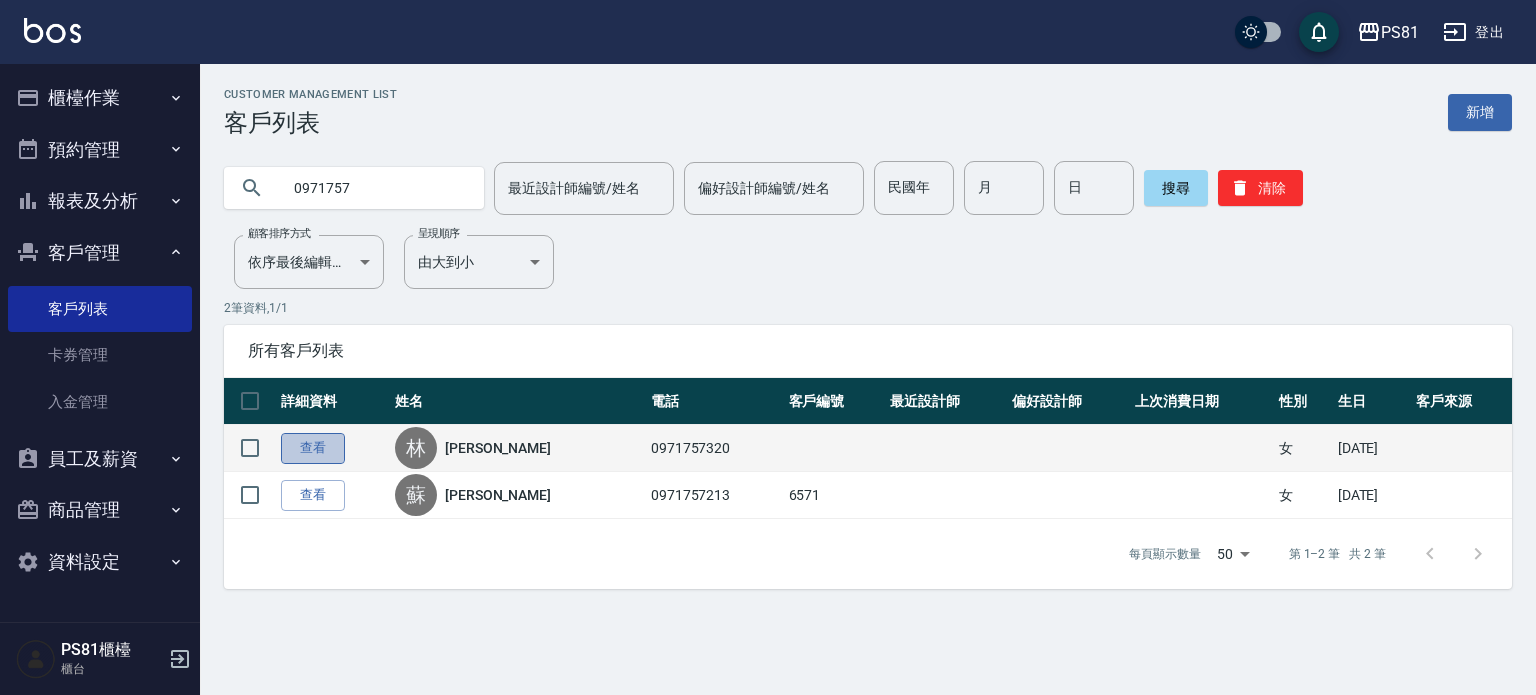 click on "查看" at bounding box center [313, 448] 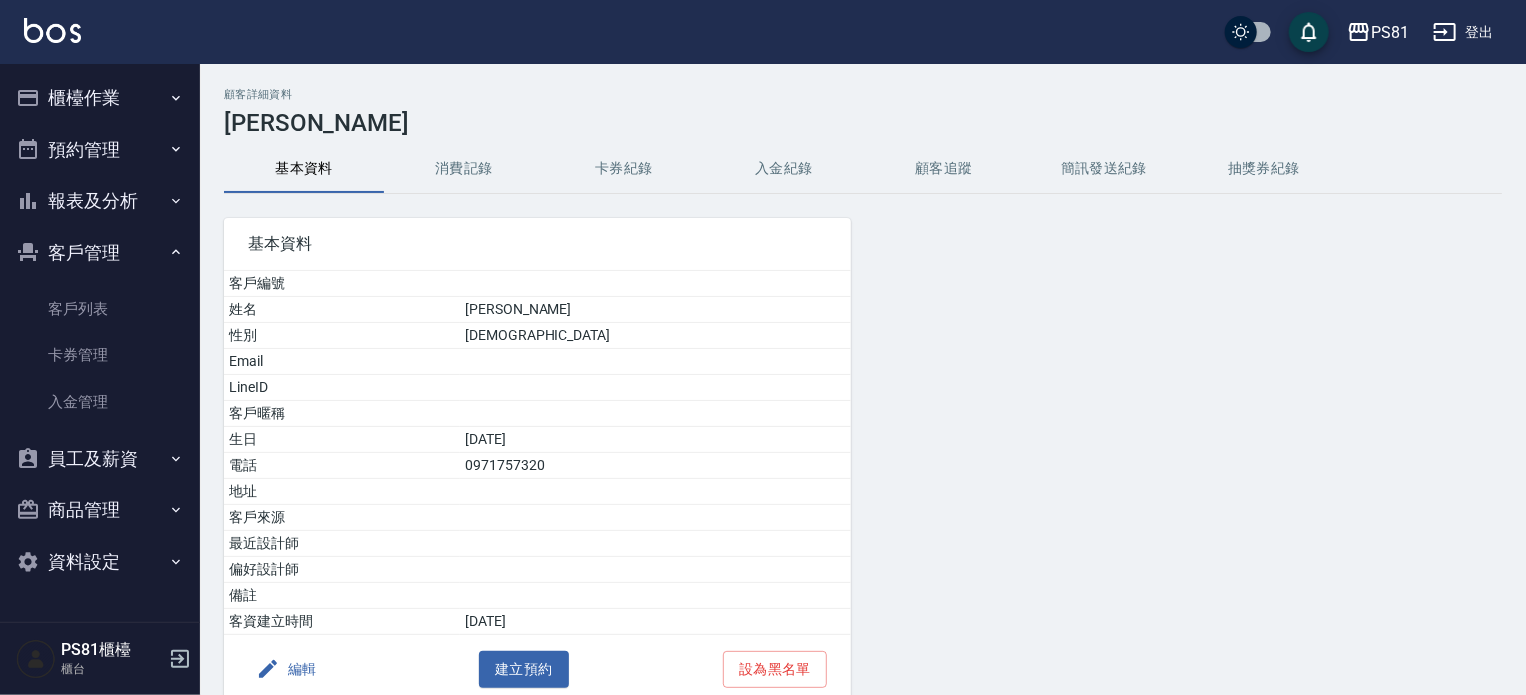 click on "消費記錄" at bounding box center [464, 169] 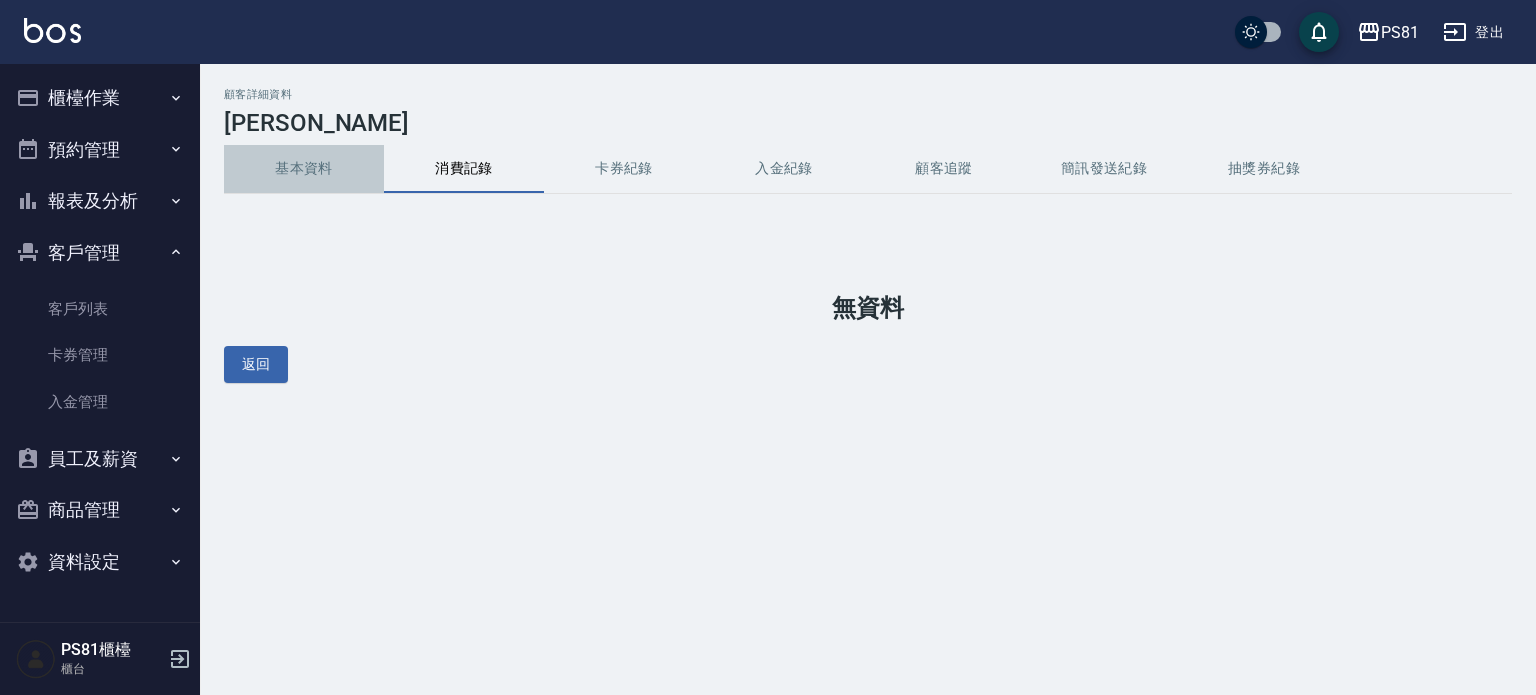 click on "基本資料" at bounding box center (304, 169) 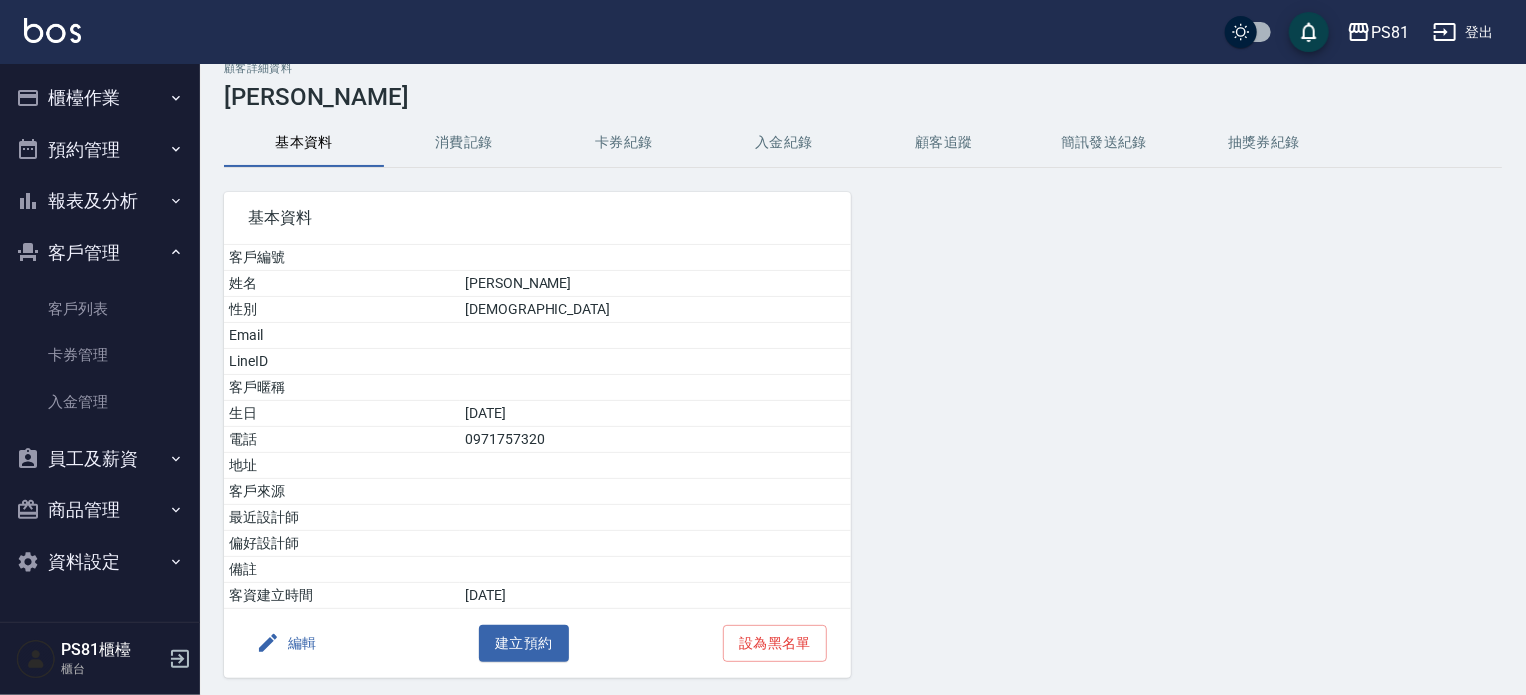 scroll, scrollTop: 0, scrollLeft: 0, axis: both 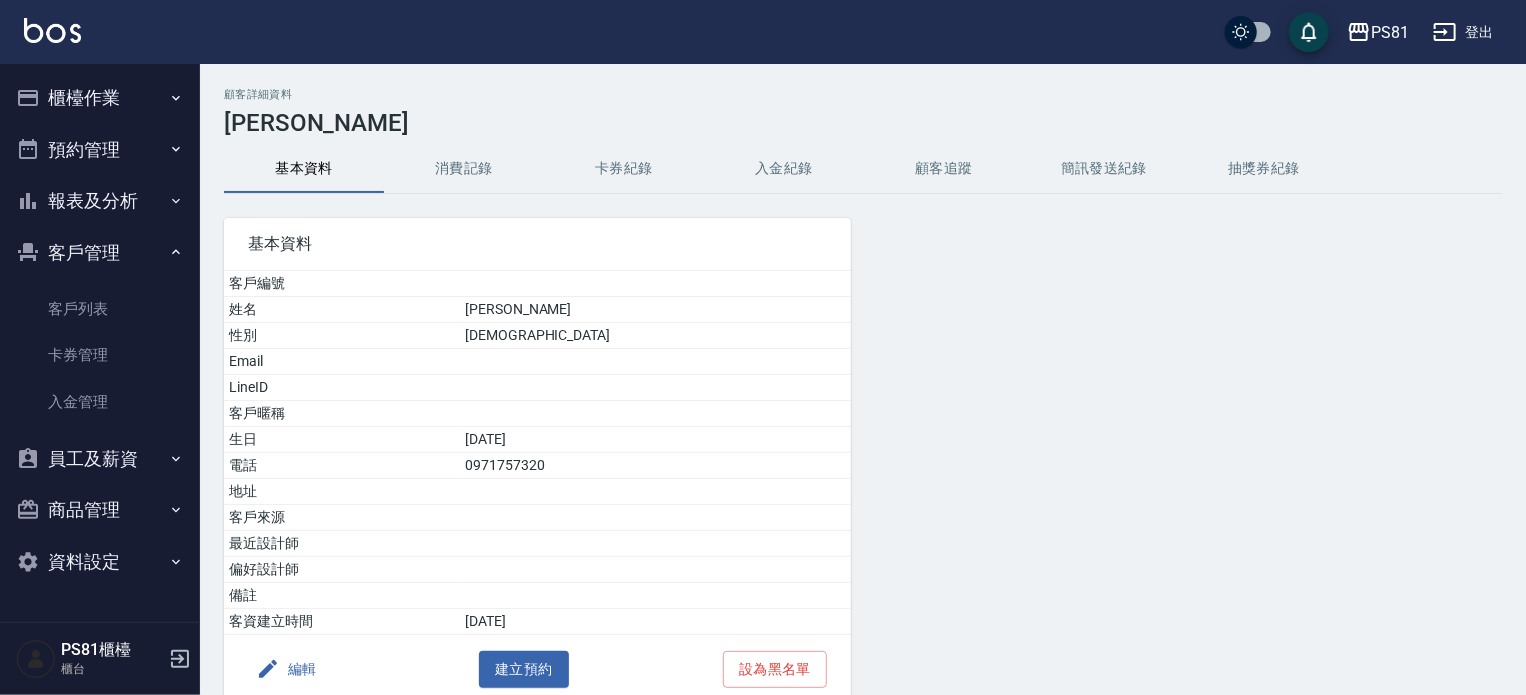 click on "消費記錄" at bounding box center [464, 169] 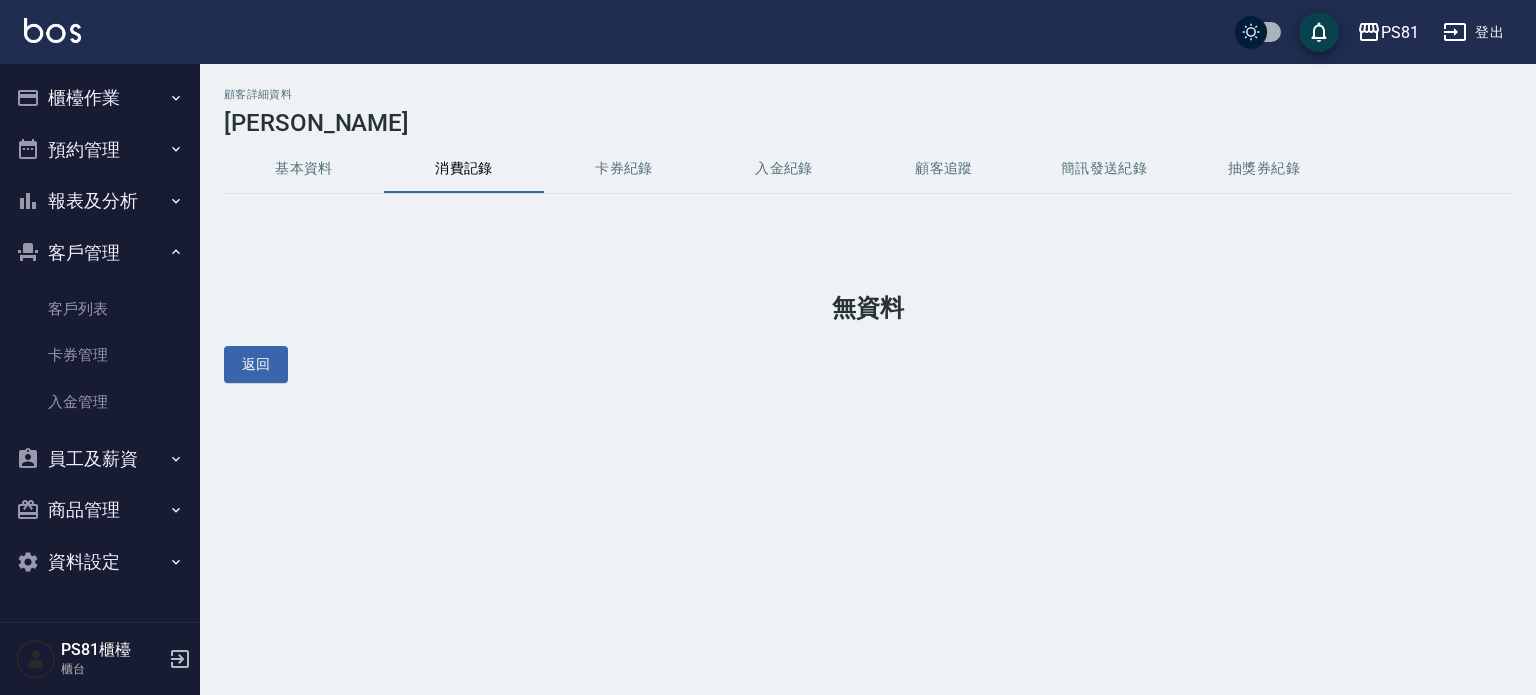 click on "基本資料" at bounding box center [304, 169] 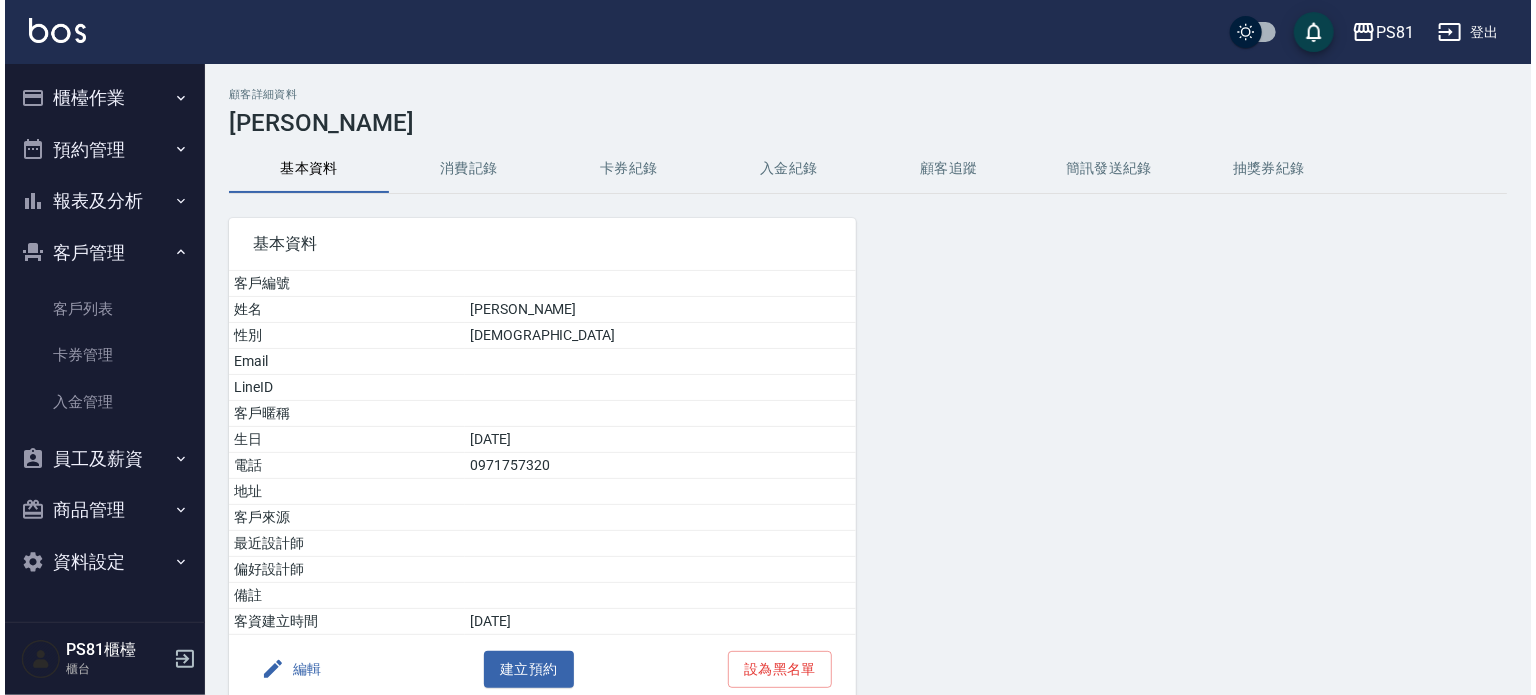 scroll, scrollTop: 89, scrollLeft: 0, axis: vertical 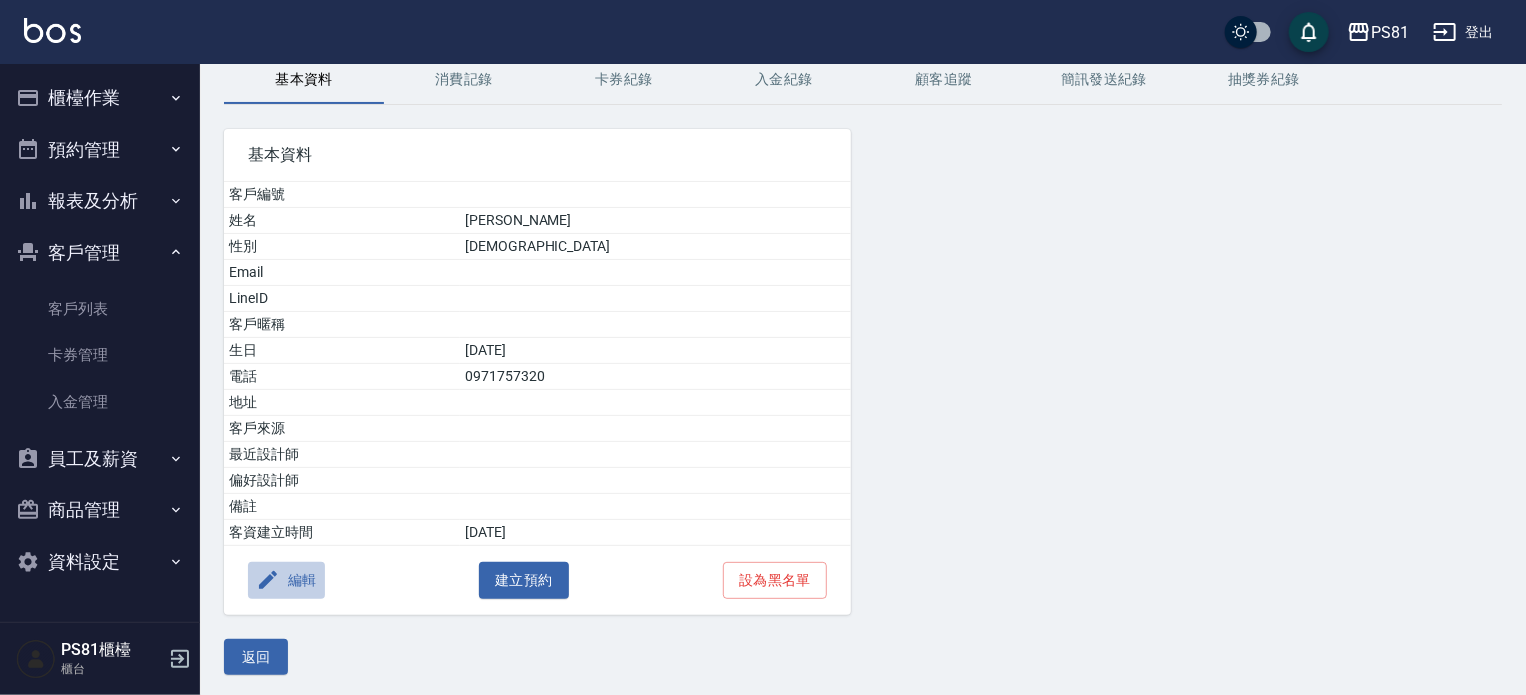 click 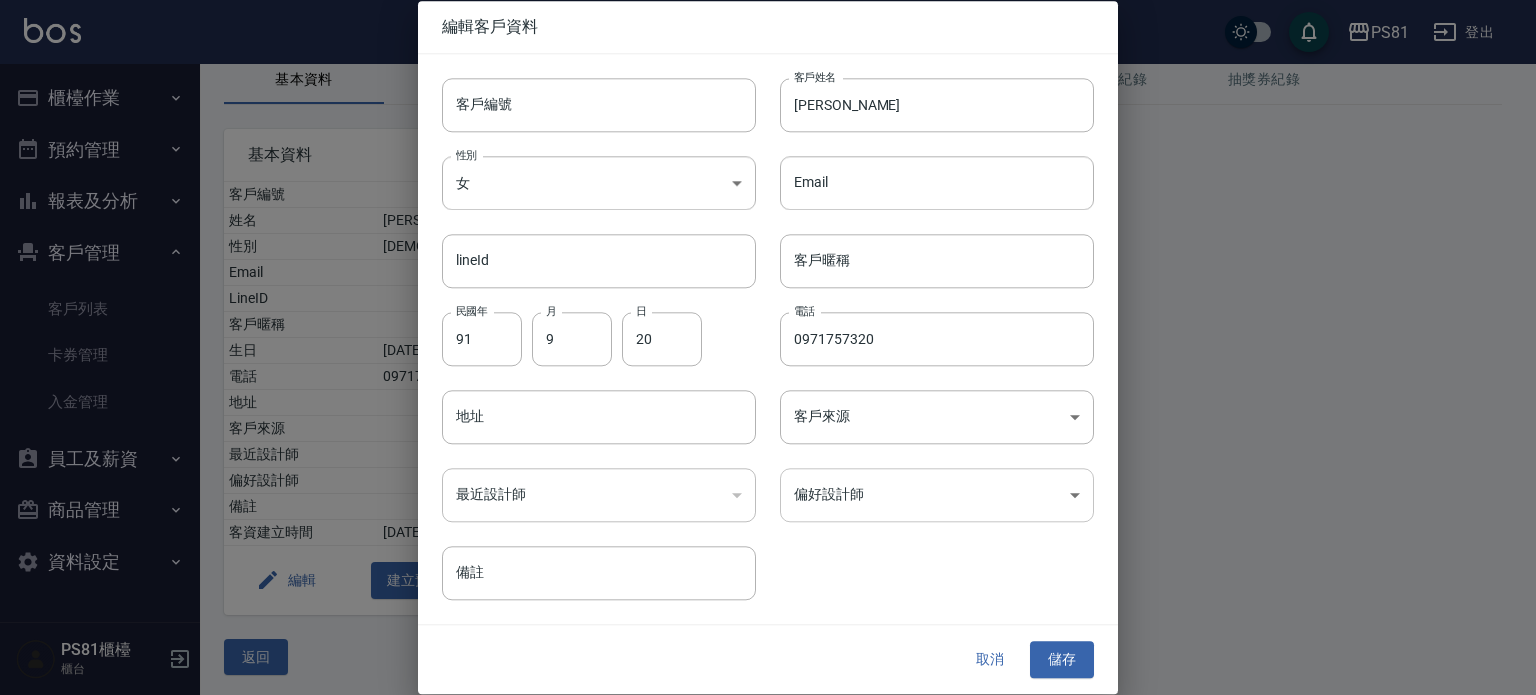 click on "PS81 登出 櫃檯作業 打帳單 帳單列表 掛單列表 座位開單 營業儀表板 現金收支登錄 材料自購登錄 每日結帳 排班表 現場電腦打卡 預約管理 預約管理 單日預約紀錄 單週預約紀錄 報表及分析 報表目錄 店家日報表 互助日報表 互助排行榜 全店業績分析表 設計師日報表 設計師業績分析表 設計師業績月報表 設計師排行榜 每日收支明細 收支分類明細表 客戶管理 客戶列表 卡券管理 入金管理 員工及薪資 員工列表 商品管理 商品分類設定 商品列表 資料設定 服務分類設定 服務項目設定 系統參數設定 收支科目設定 PS81櫃檯 櫃台 顧客詳細資料 [PERSON_NAME] 基本資料 消費記錄 卡券紀錄 入金紀錄 顧客追蹤 簡訊發送紀錄 抽獎券紀錄 基本資料 客戶編號 姓名 [PERSON_NAME] 性別 [DEMOGRAPHIC_DATA] Email LineID 客戶暱稱 生日 [DEMOGRAPHIC_DATA] 電話 [PHONE_NUMBER] 地址 客戶來源 最近設計師 偏好設計師 備註 客資建立時間 編輯" at bounding box center (768, 305) 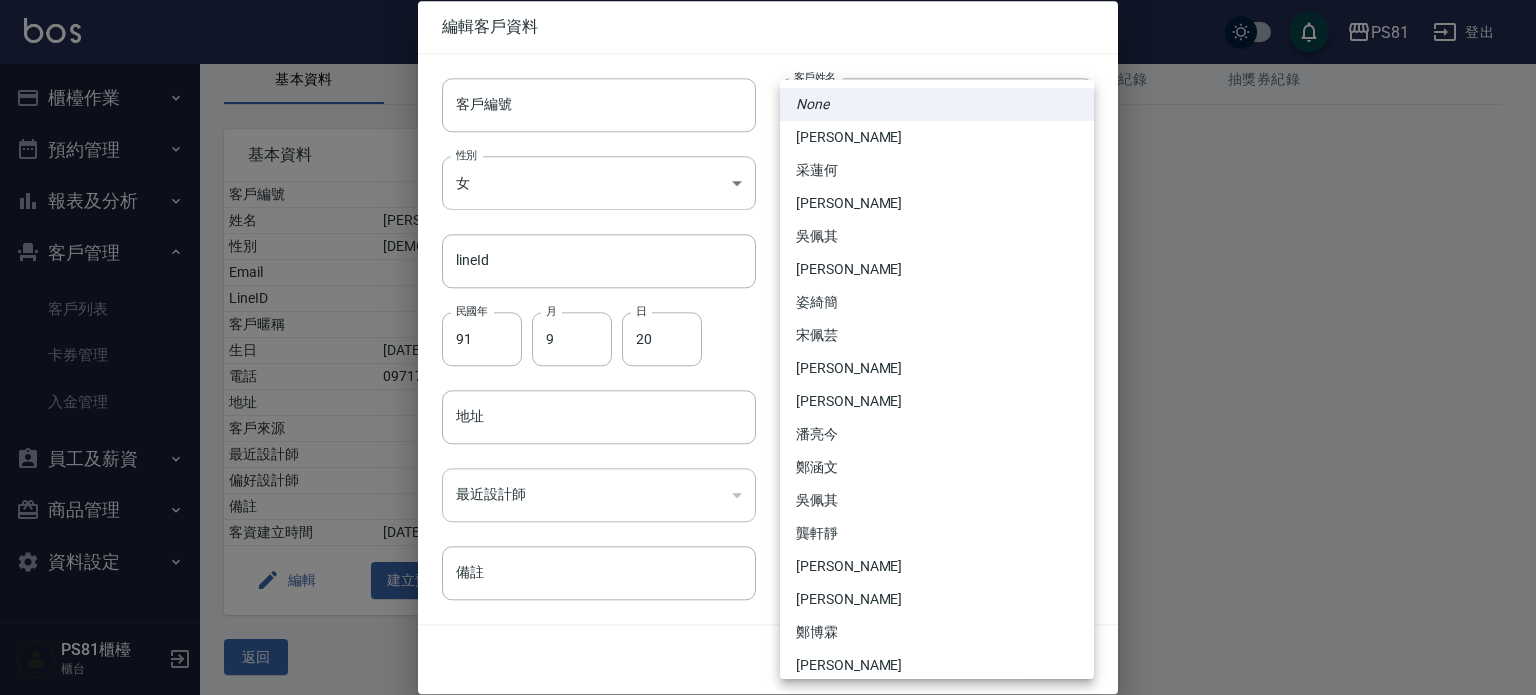 click on "宋佩芸" at bounding box center (937, 335) 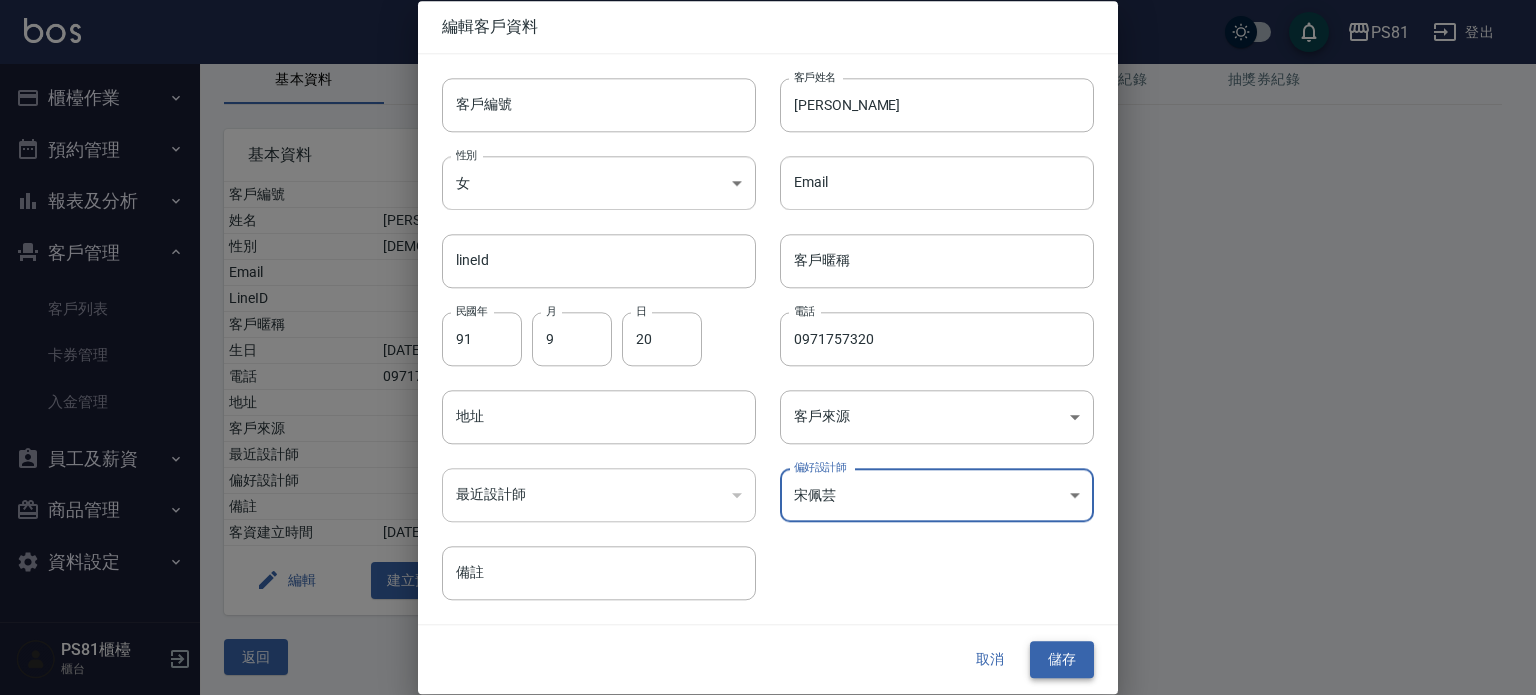 click on "儲存" at bounding box center (1062, 660) 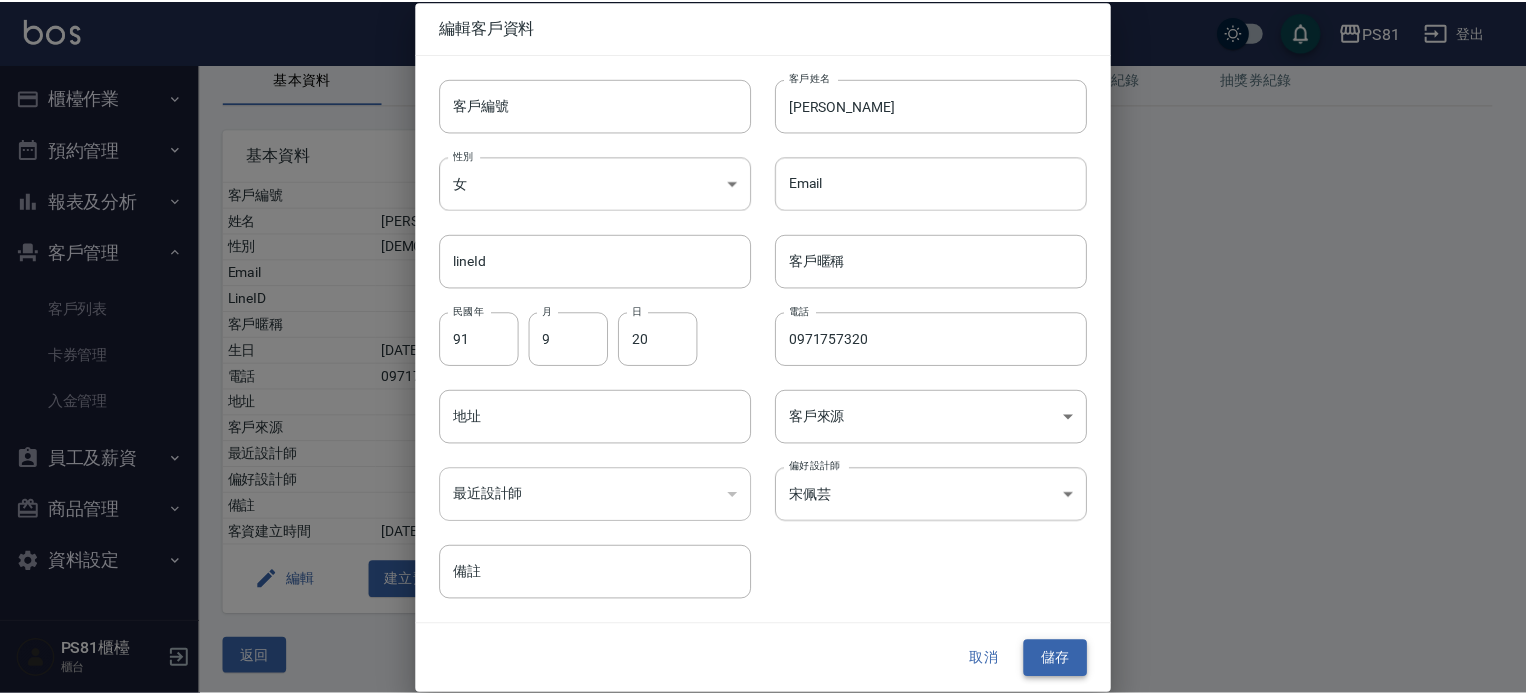 scroll, scrollTop: 0, scrollLeft: 0, axis: both 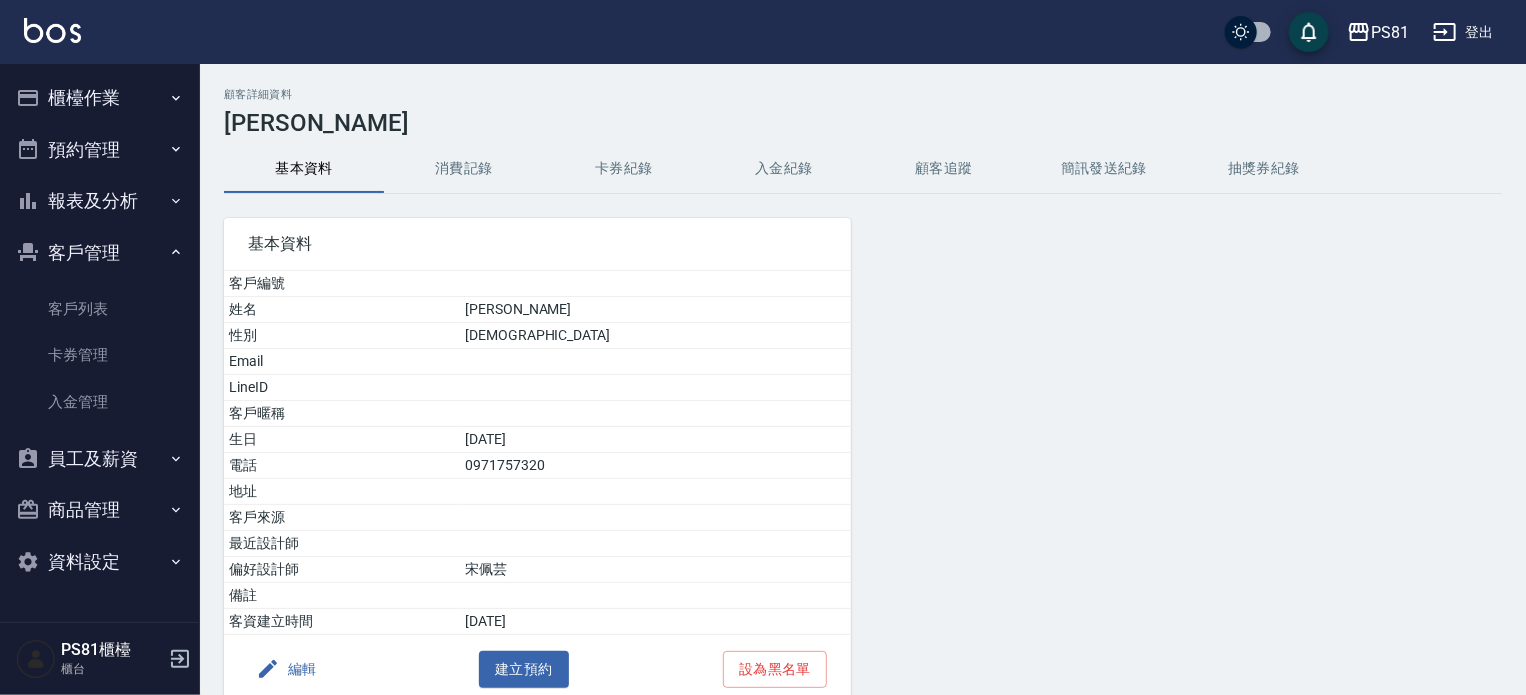 click on "客戶管理" at bounding box center [100, 253] 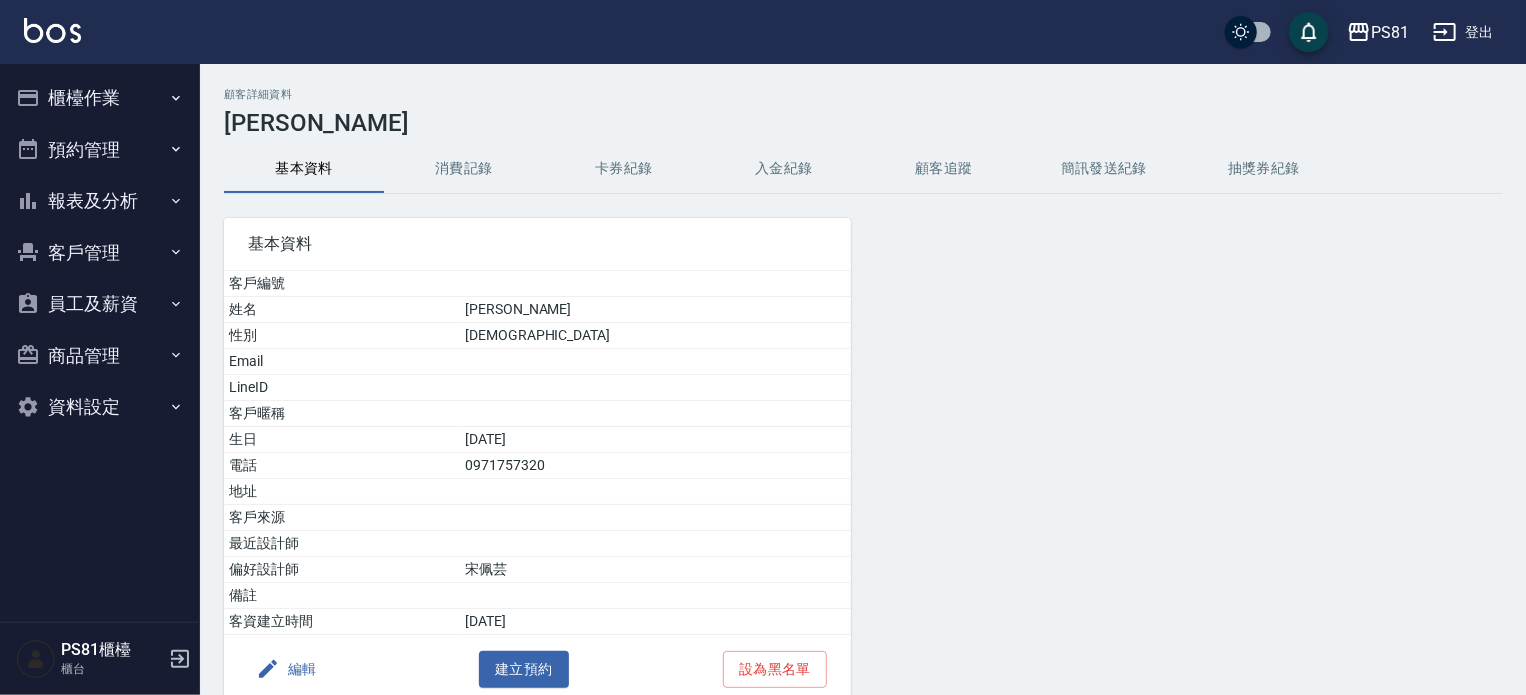click on "預約管理" at bounding box center [100, 150] 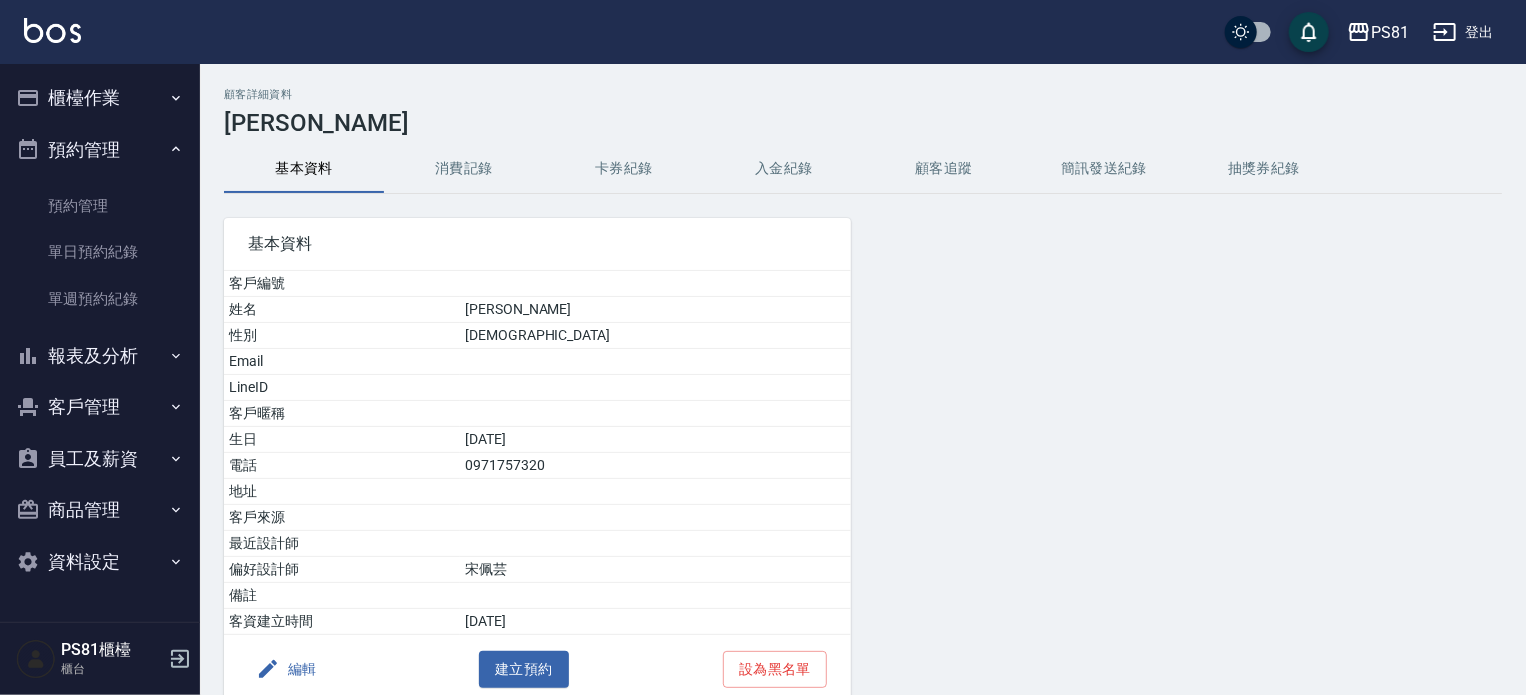 click on "櫃檯作業" at bounding box center [100, 98] 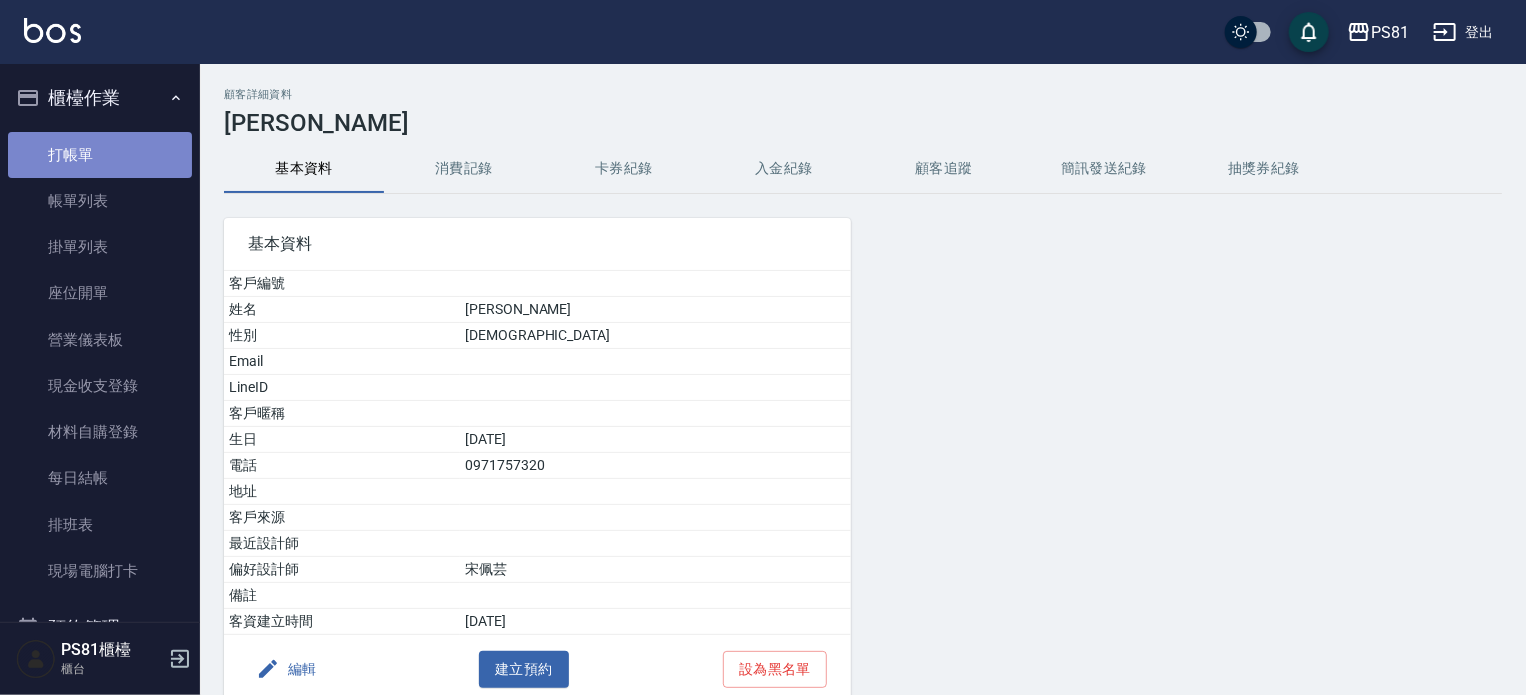 click on "打帳單" at bounding box center [100, 155] 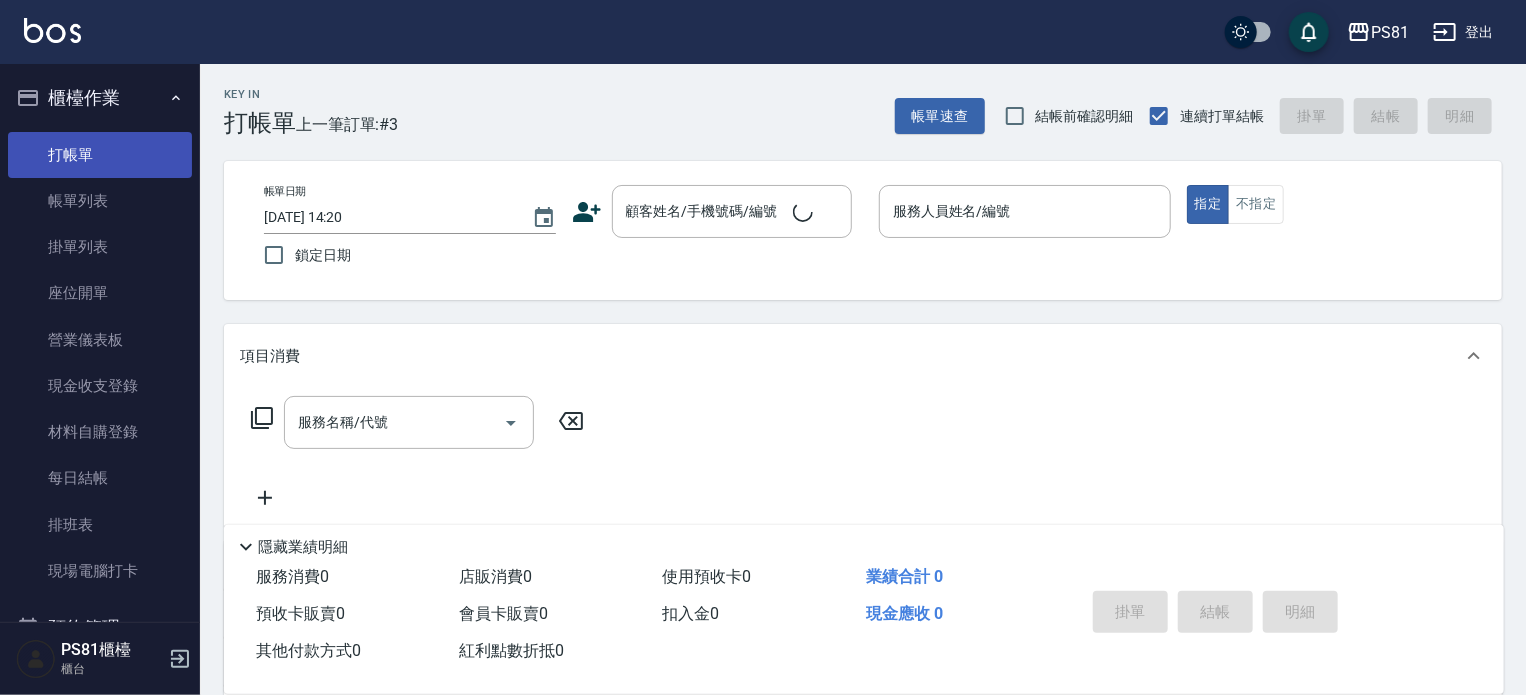 click on "打帳單" at bounding box center [260, 123] 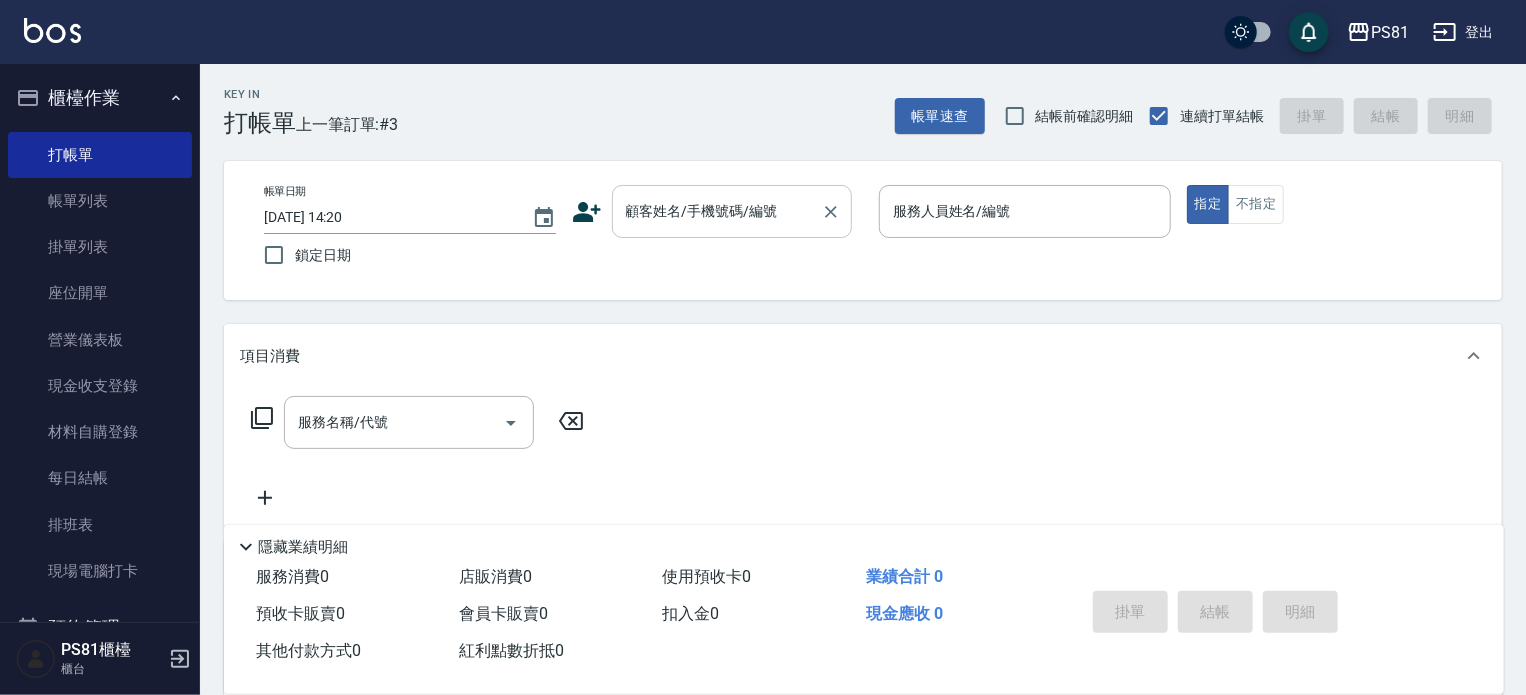 click on "顧客姓名/手機號碼/編號" at bounding box center (717, 211) 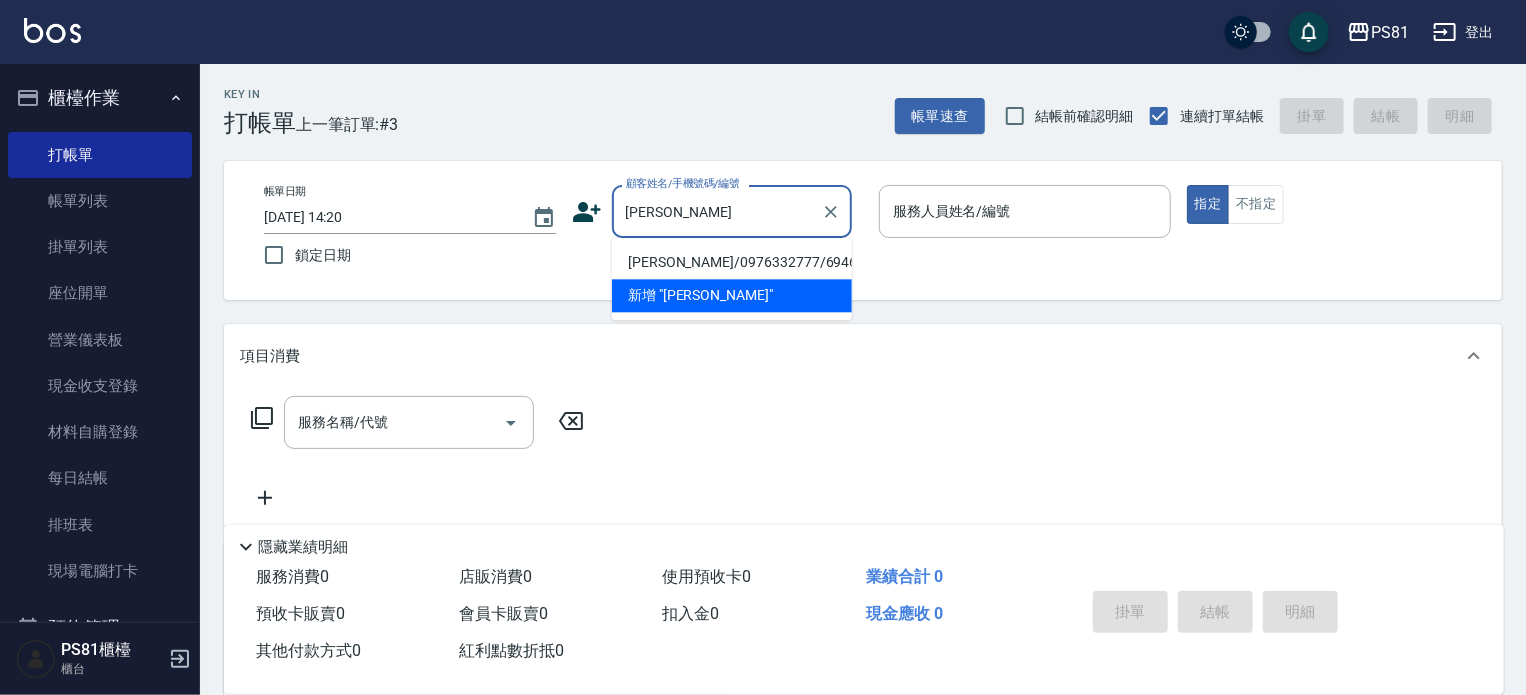 drag, startPoint x: 702, startPoint y: 268, endPoint x: 716, endPoint y: 264, distance: 14.56022 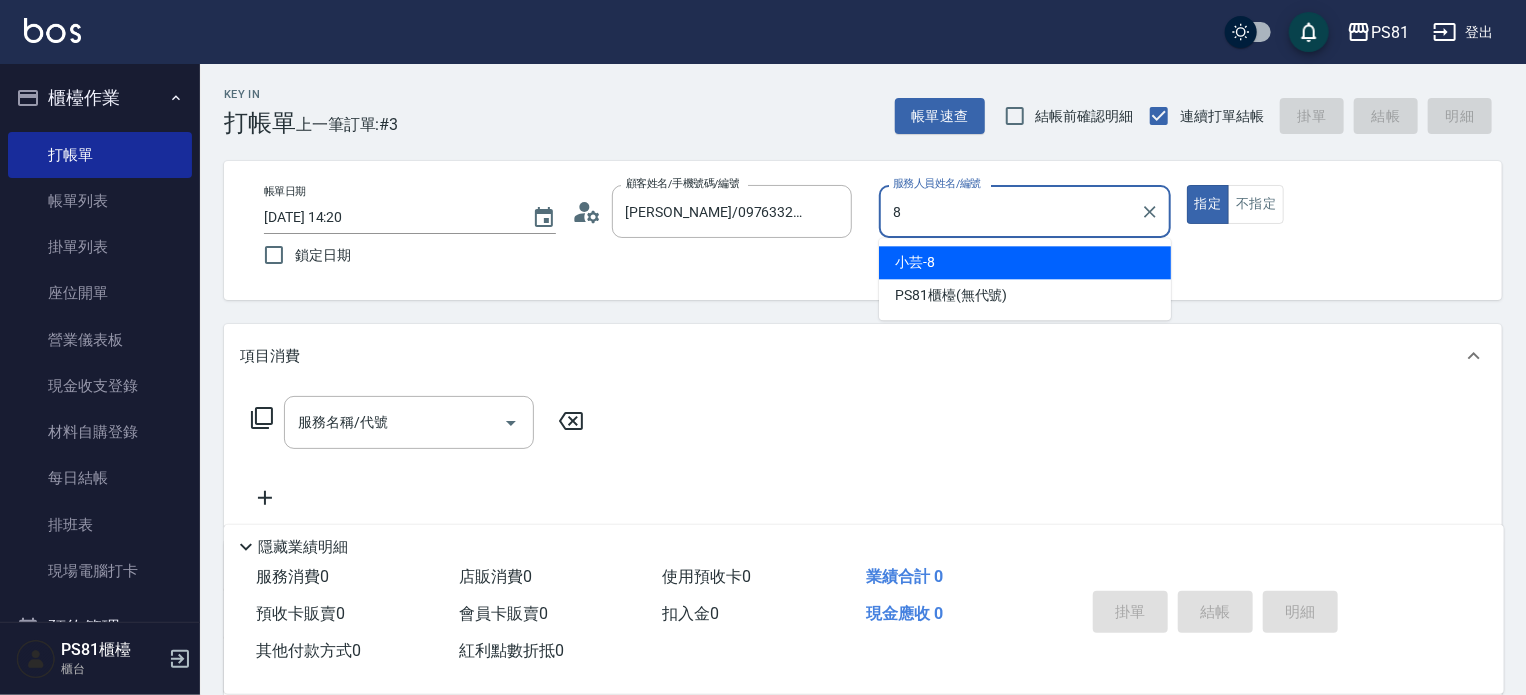 type on "小芸-8" 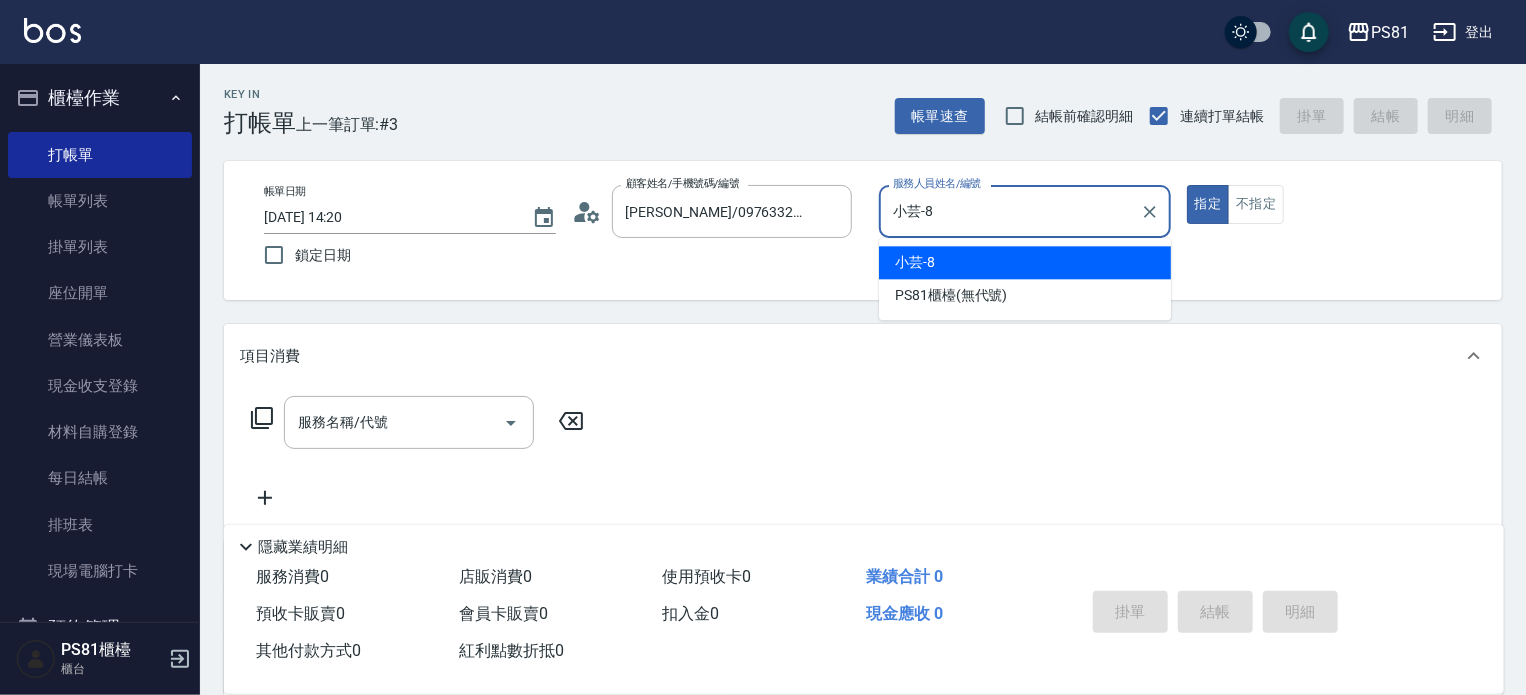 type on "true" 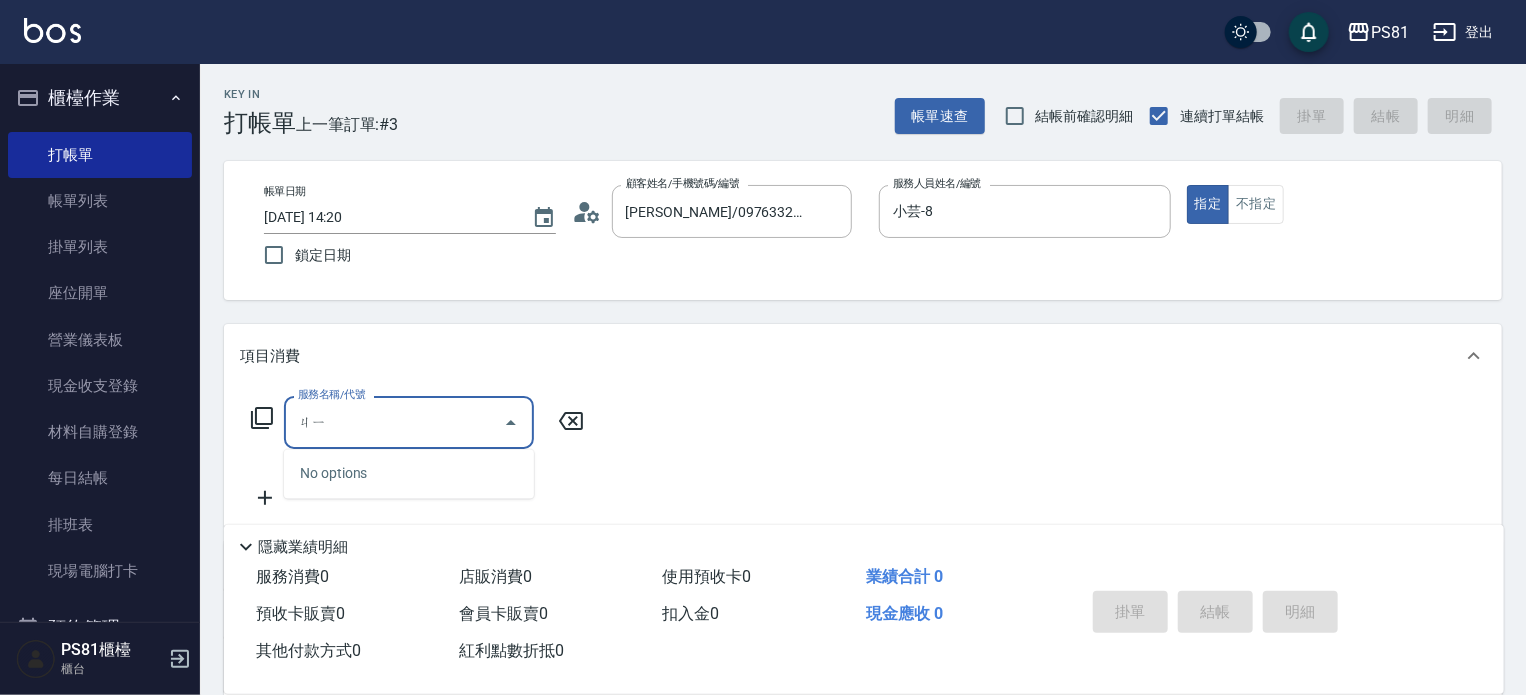 type on "ㄐ" 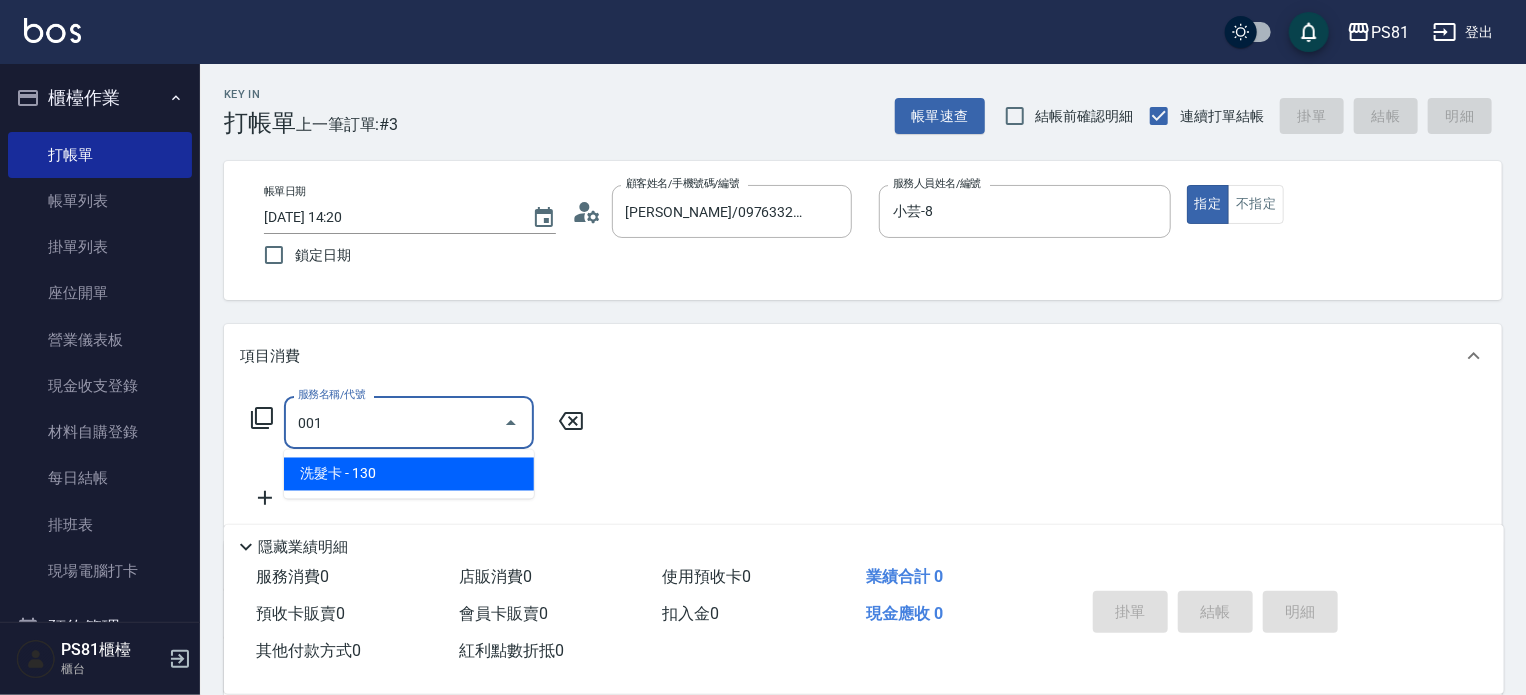 type on "洗髮卡(001)" 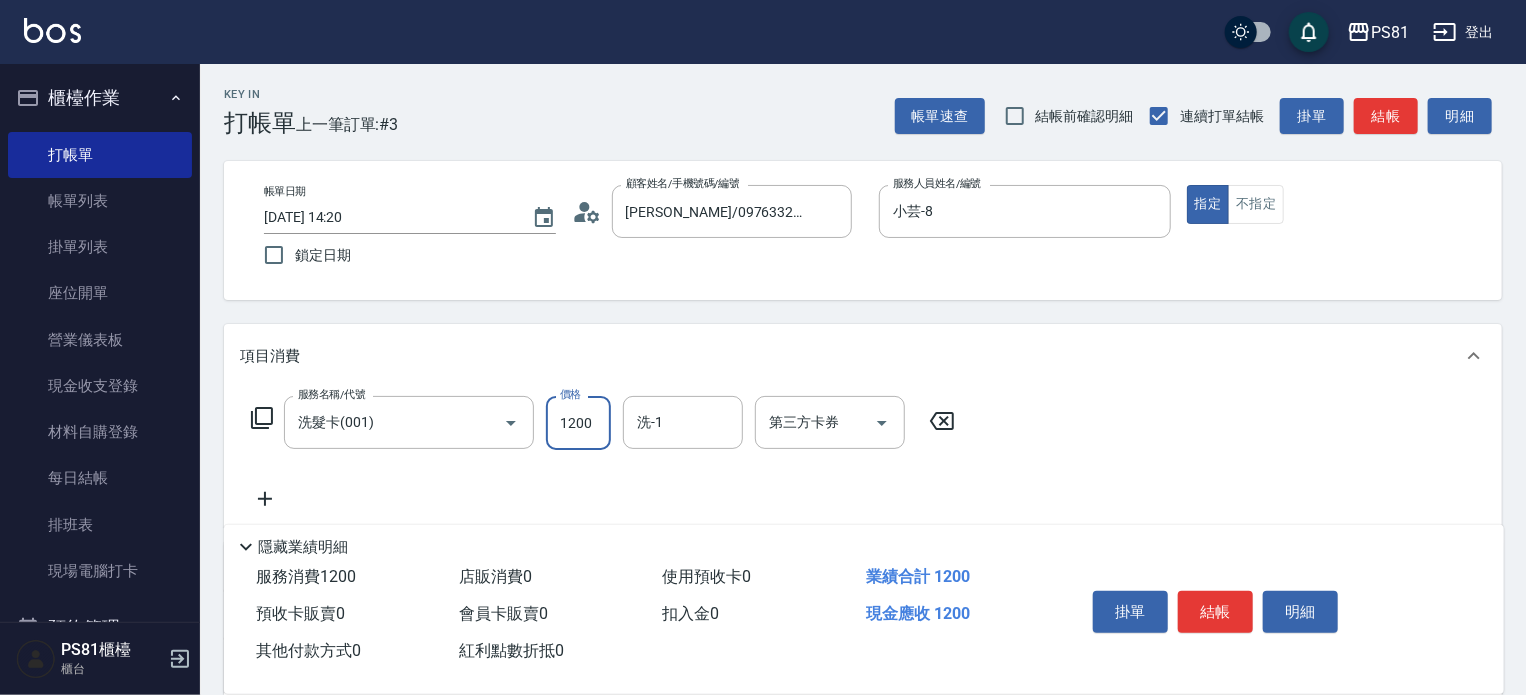 type on "1200" 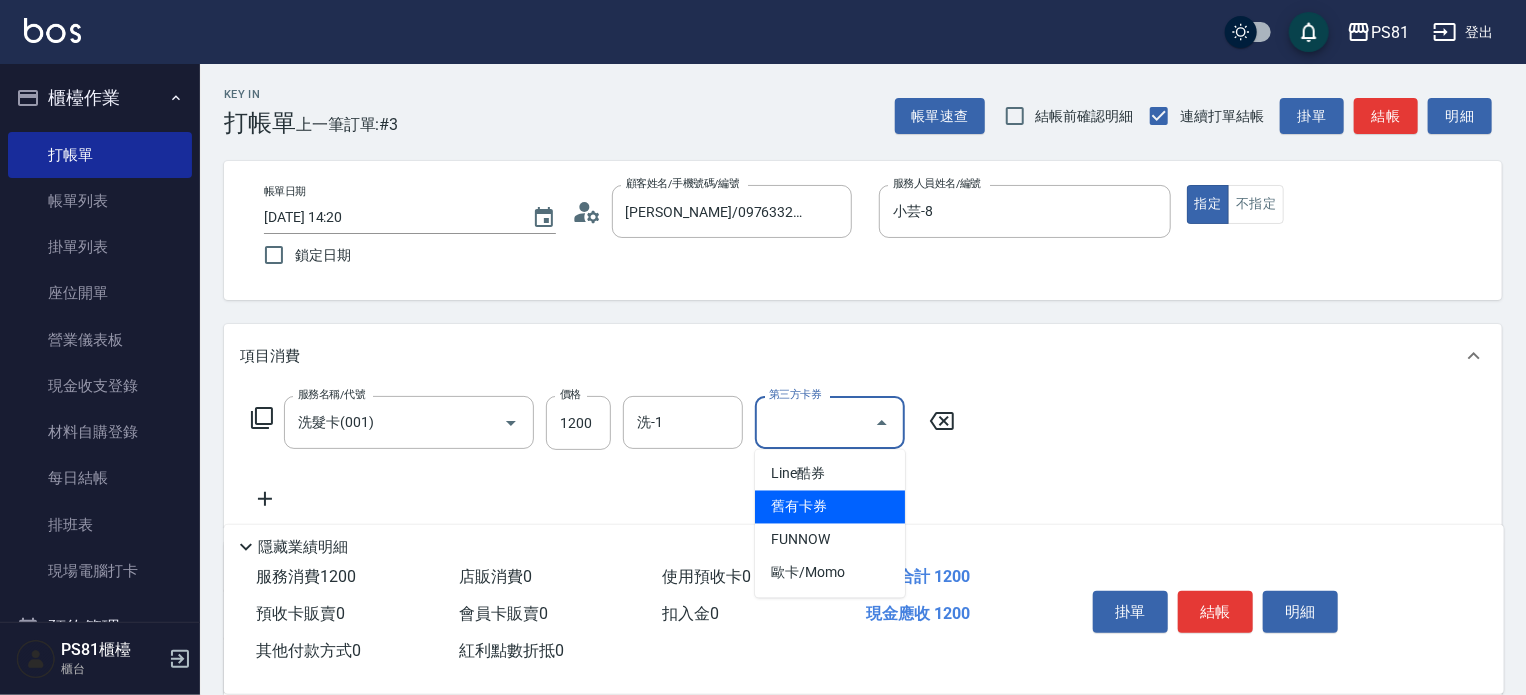 type on "舊有卡券" 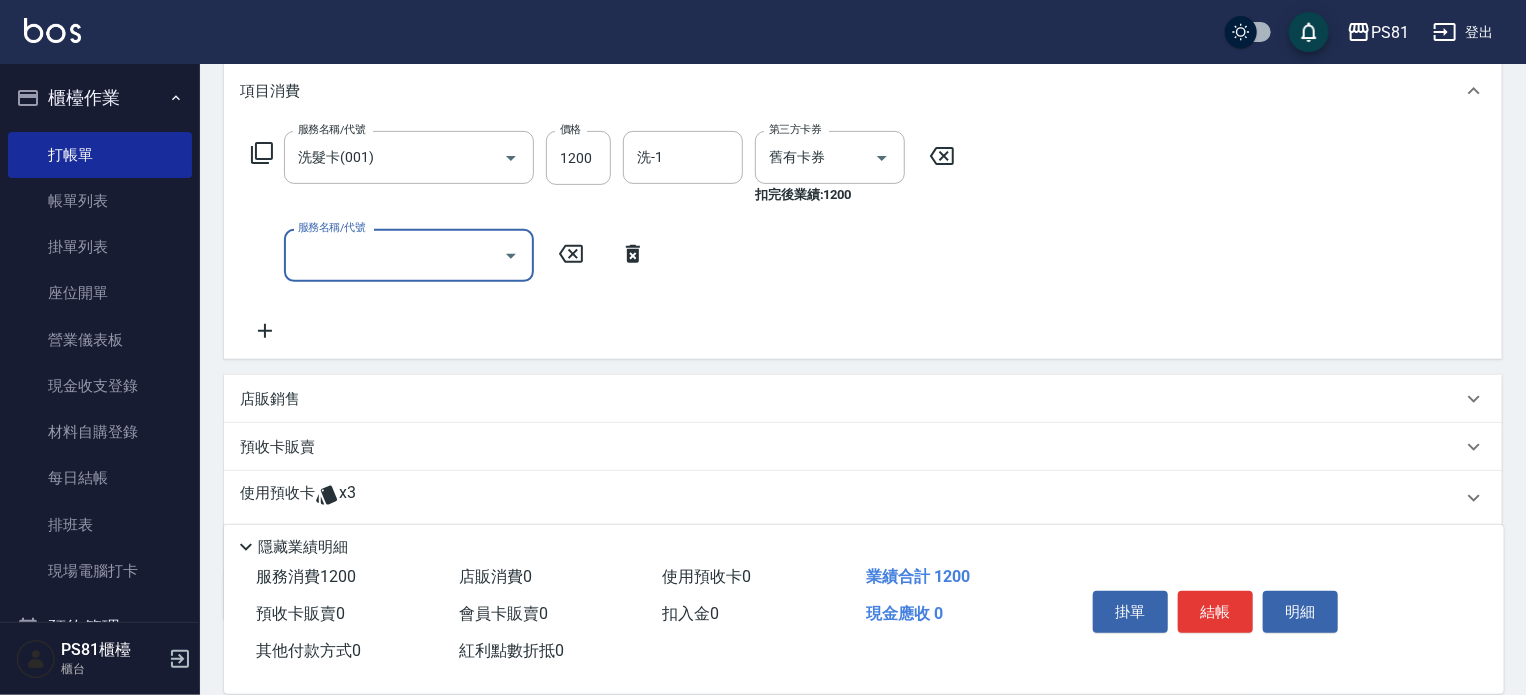 scroll, scrollTop: 300, scrollLeft: 0, axis: vertical 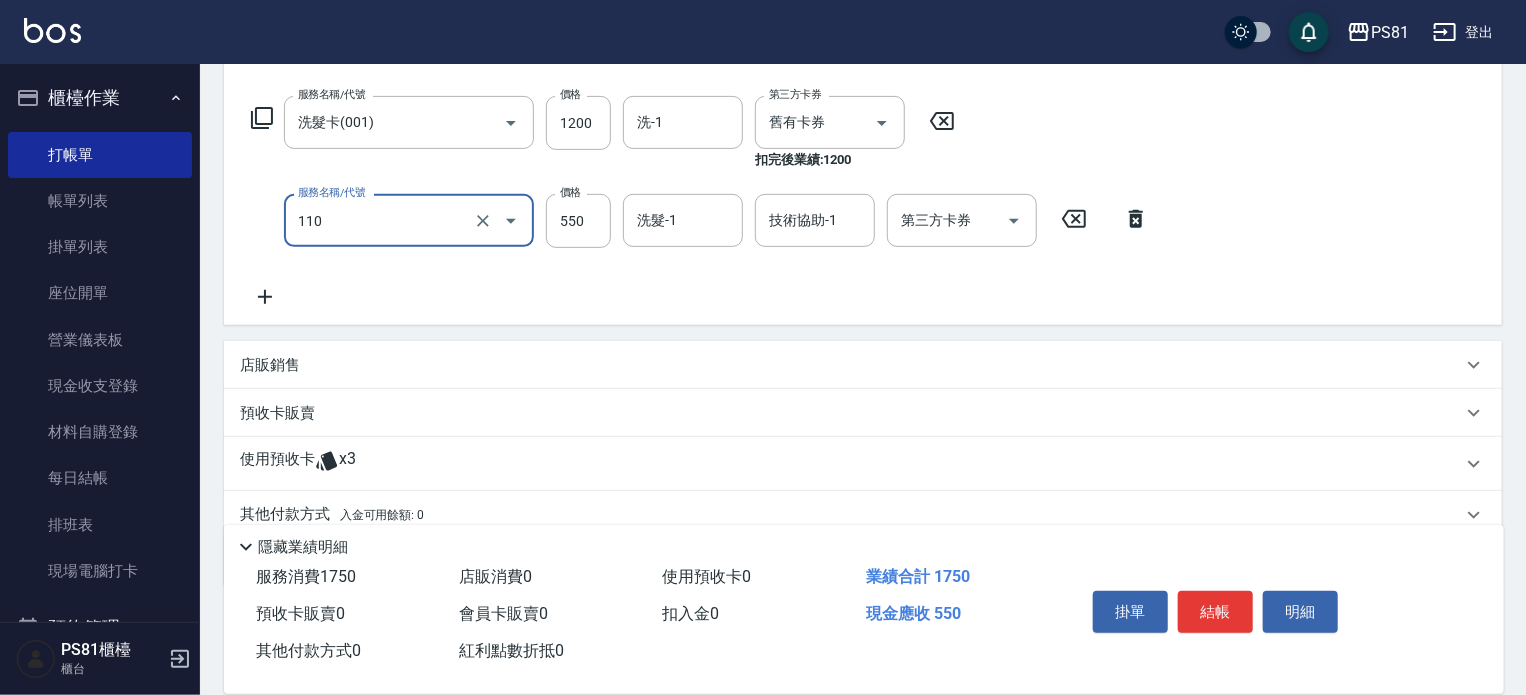 type on "去角質(抗油)(110)" 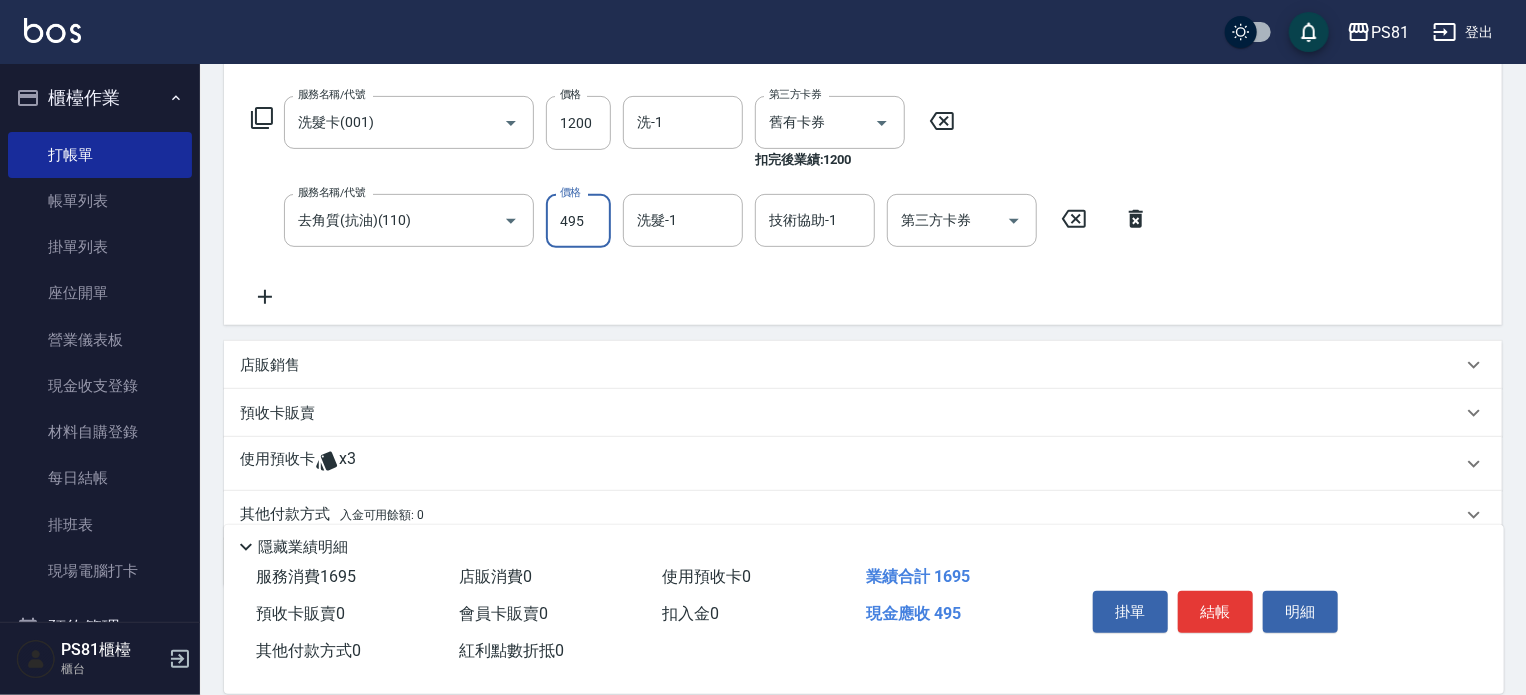 type on "495" 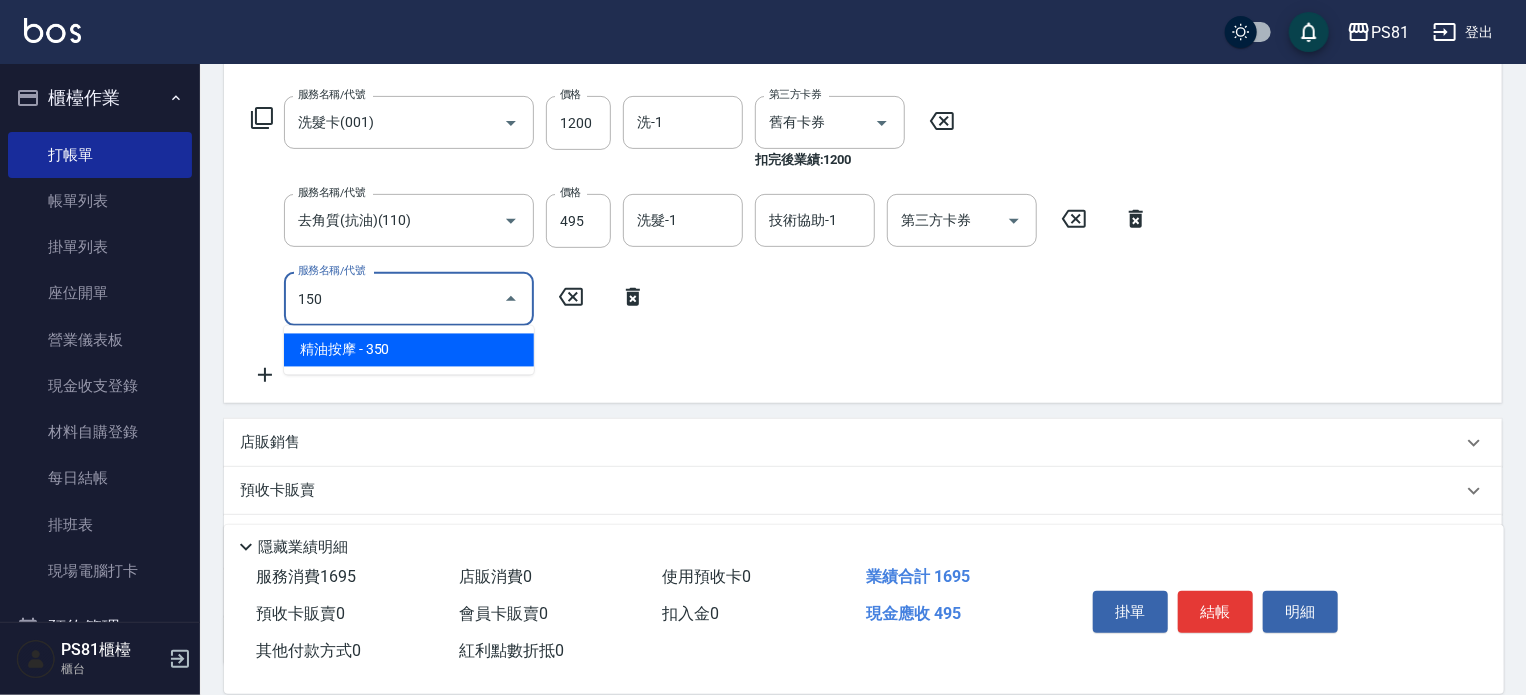 type on "精油按摩(150)" 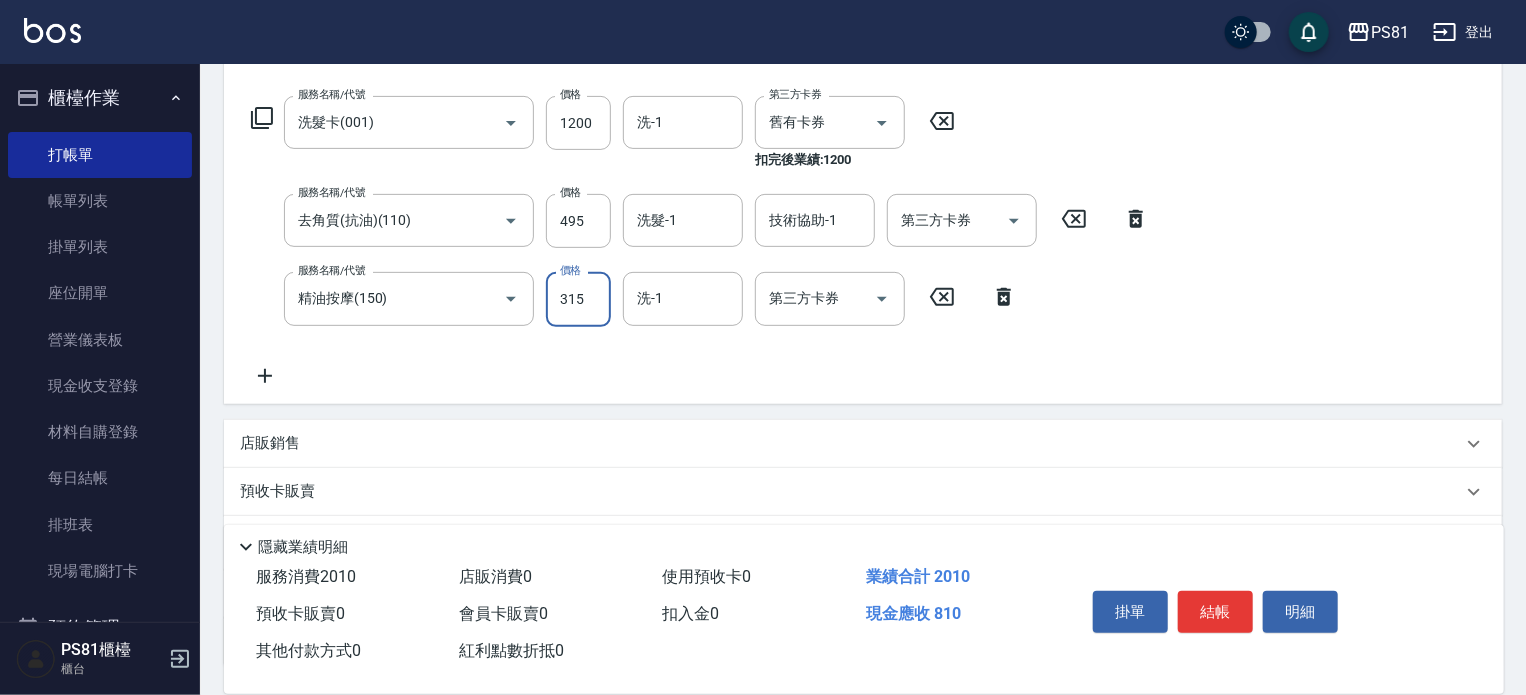 type on "315" 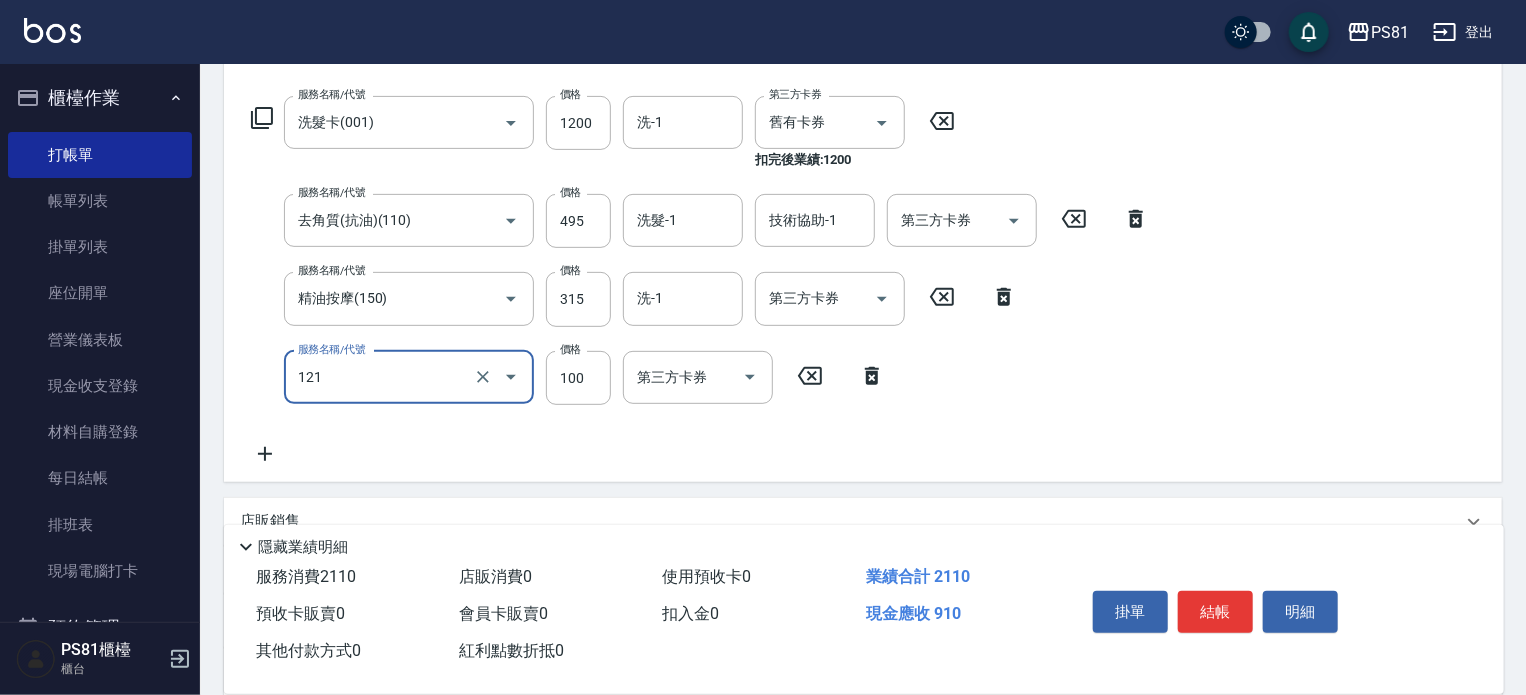 type on "剪[PERSON_NAME](121)" 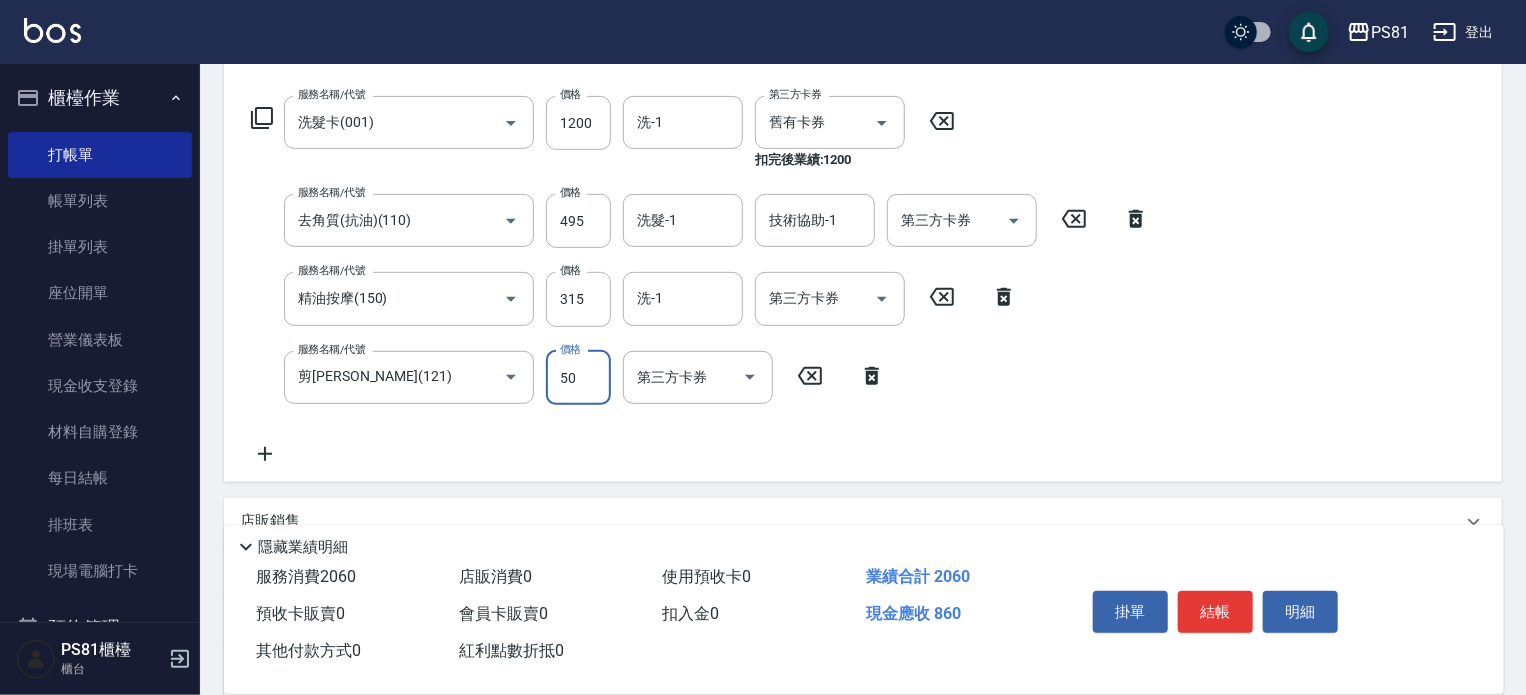 click on "50" at bounding box center [578, 378] 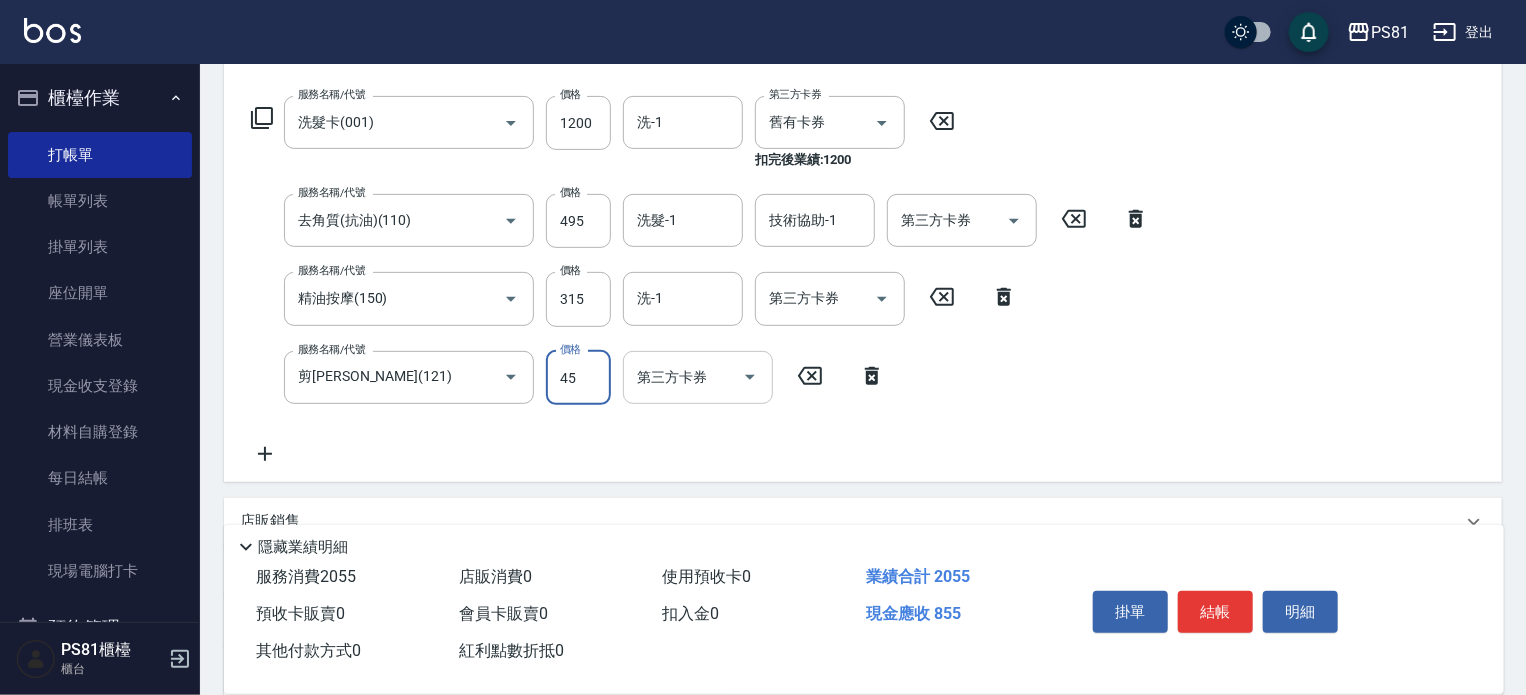 type on "45" 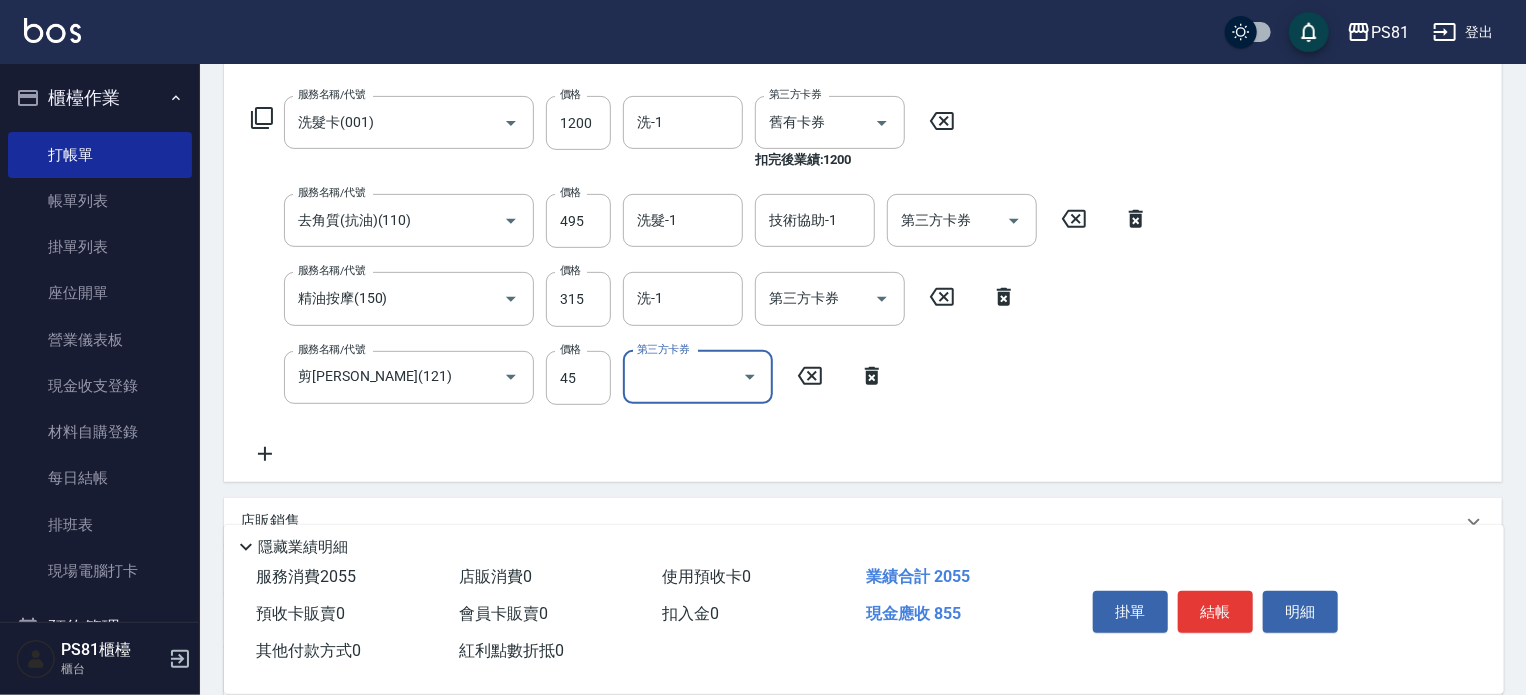 click on "結帳" at bounding box center [1215, 612] 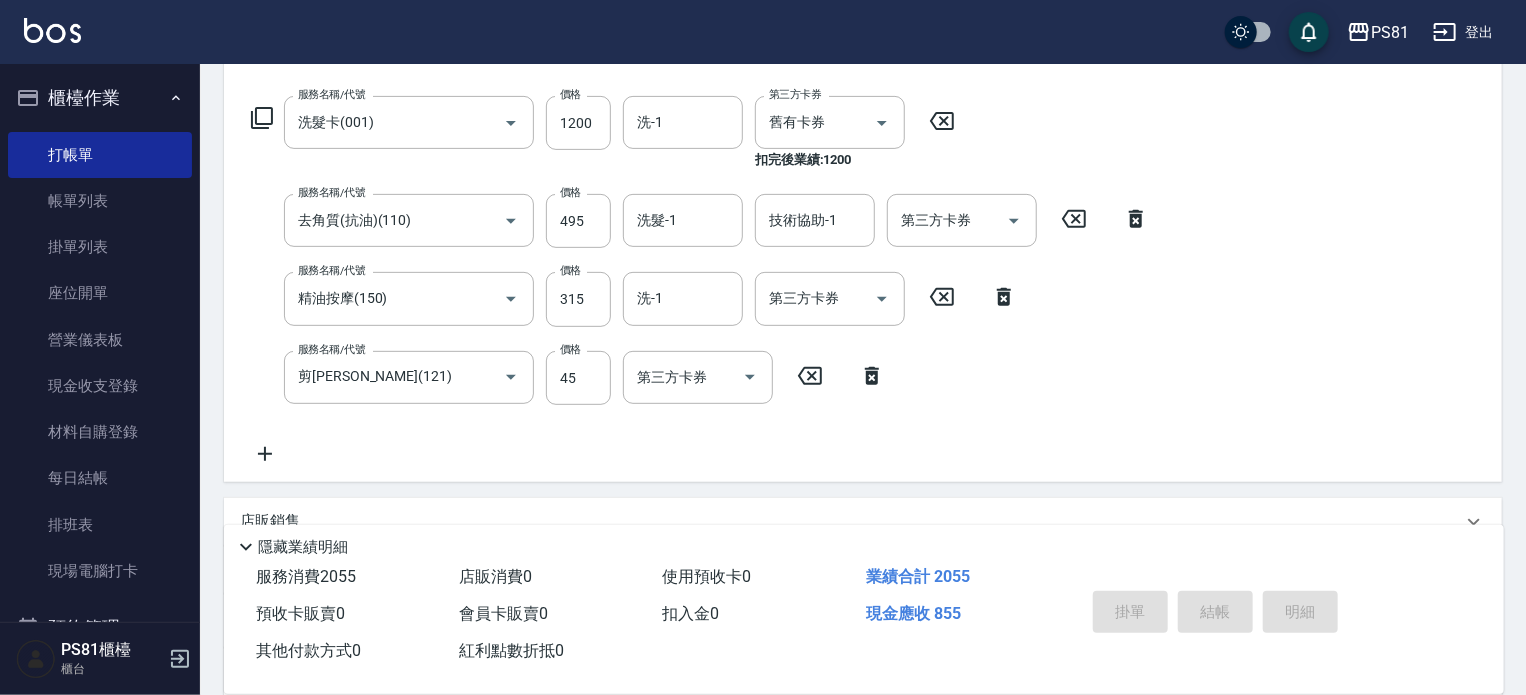 type on "[DATE] 14:51" 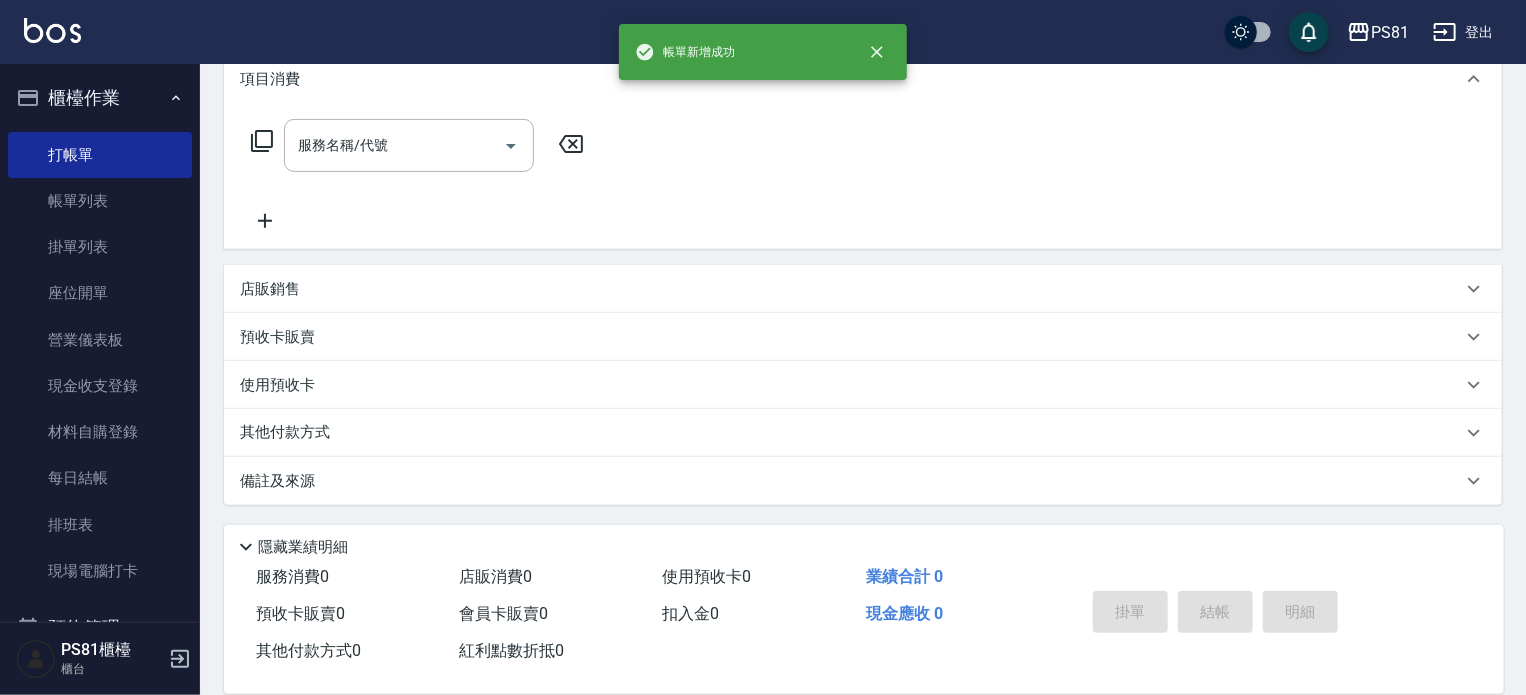 scroll, scrollTop: 0, scrollLeft: 0, axis: both 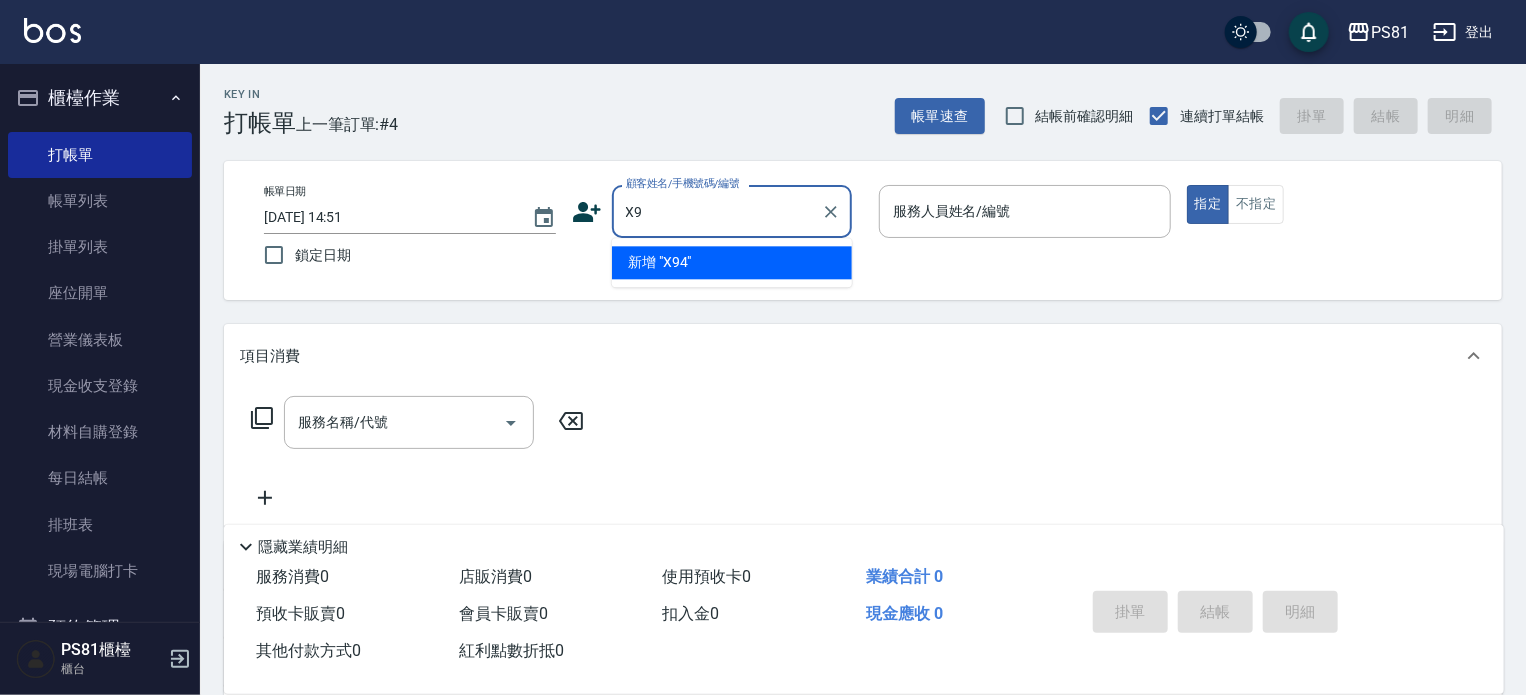 type on "X" 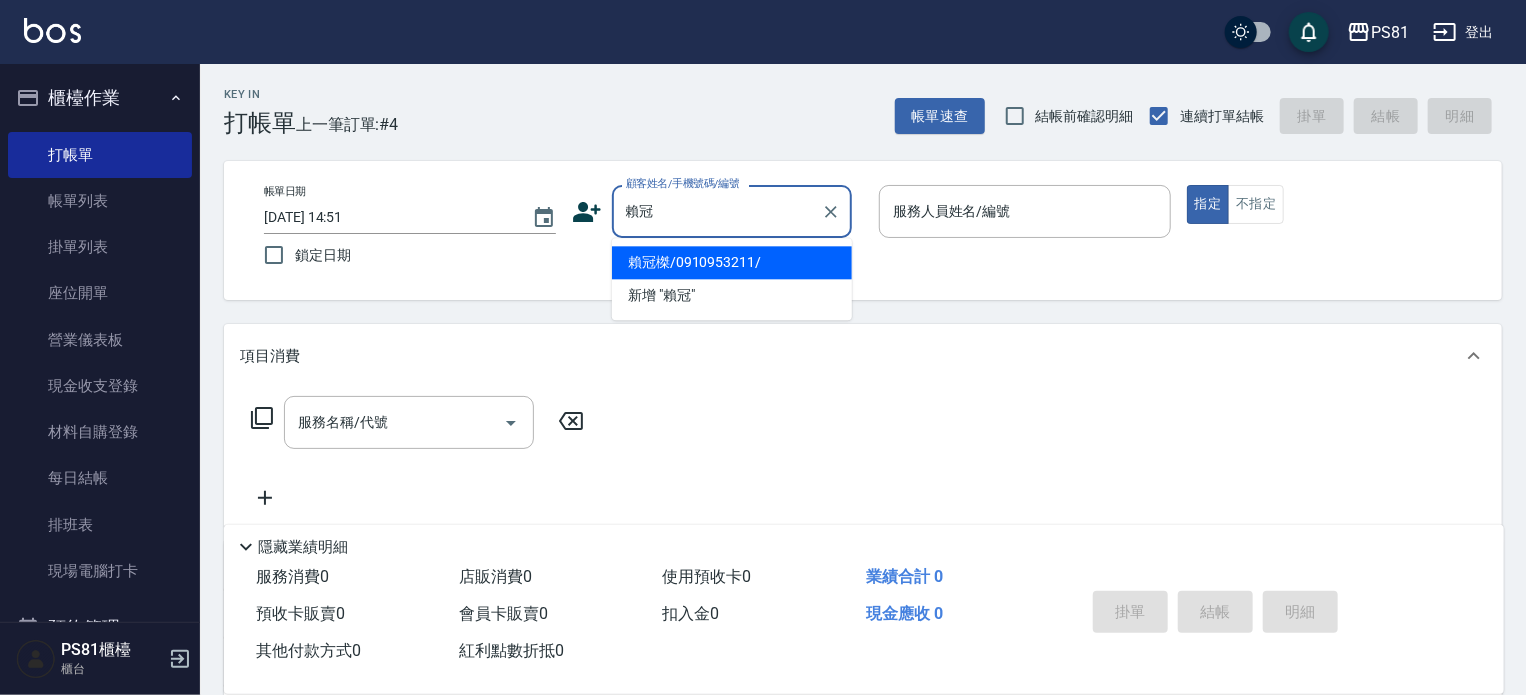 click on "賴冠榤/0910953211/" at bounding box center (732, 262) 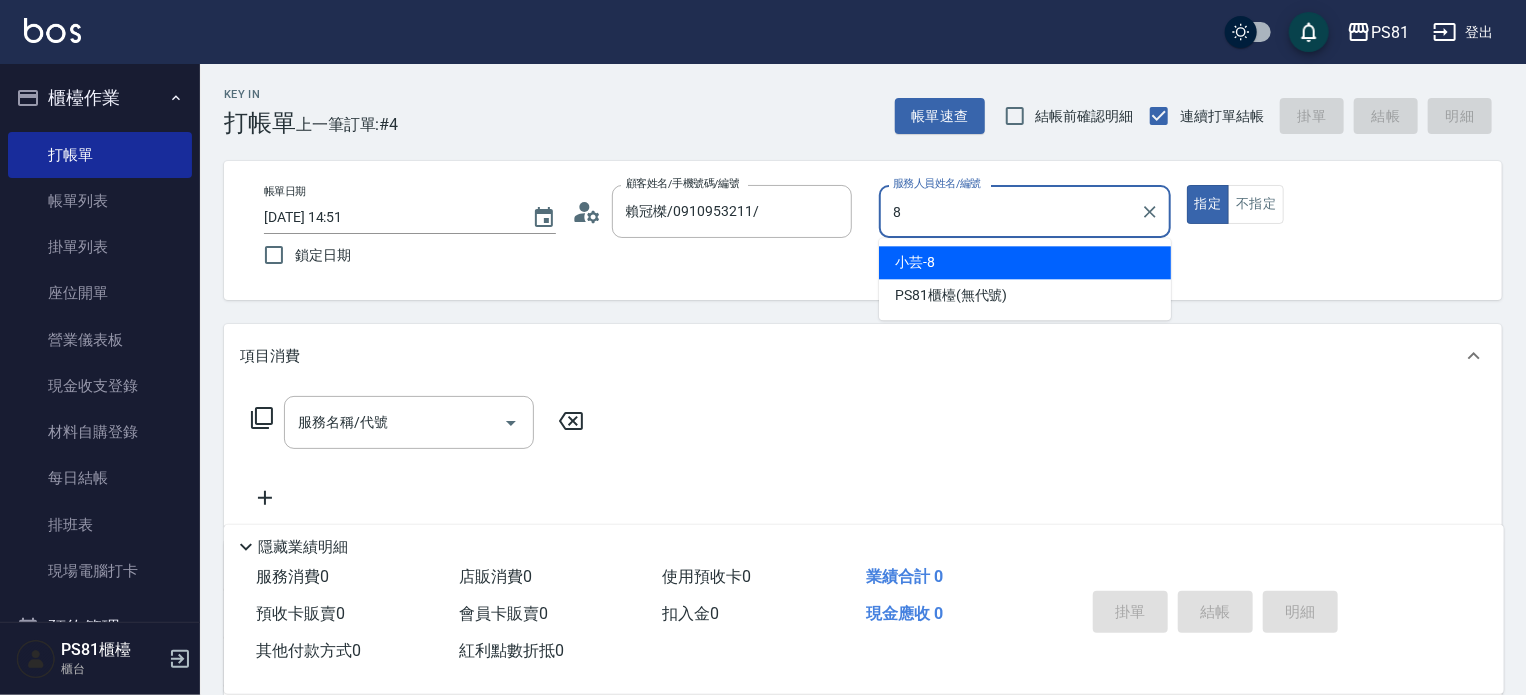 type on "小芸-8" 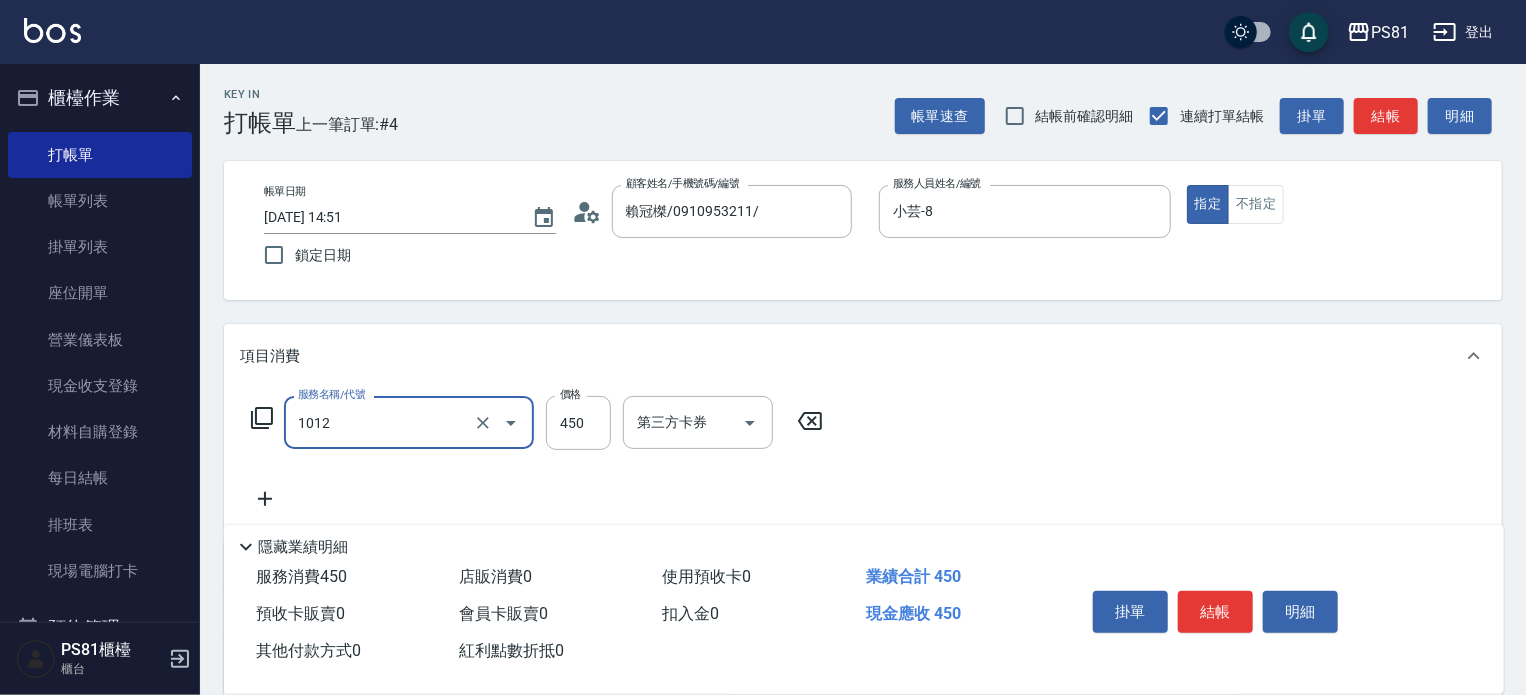 type on "B級洗剪(1012)" 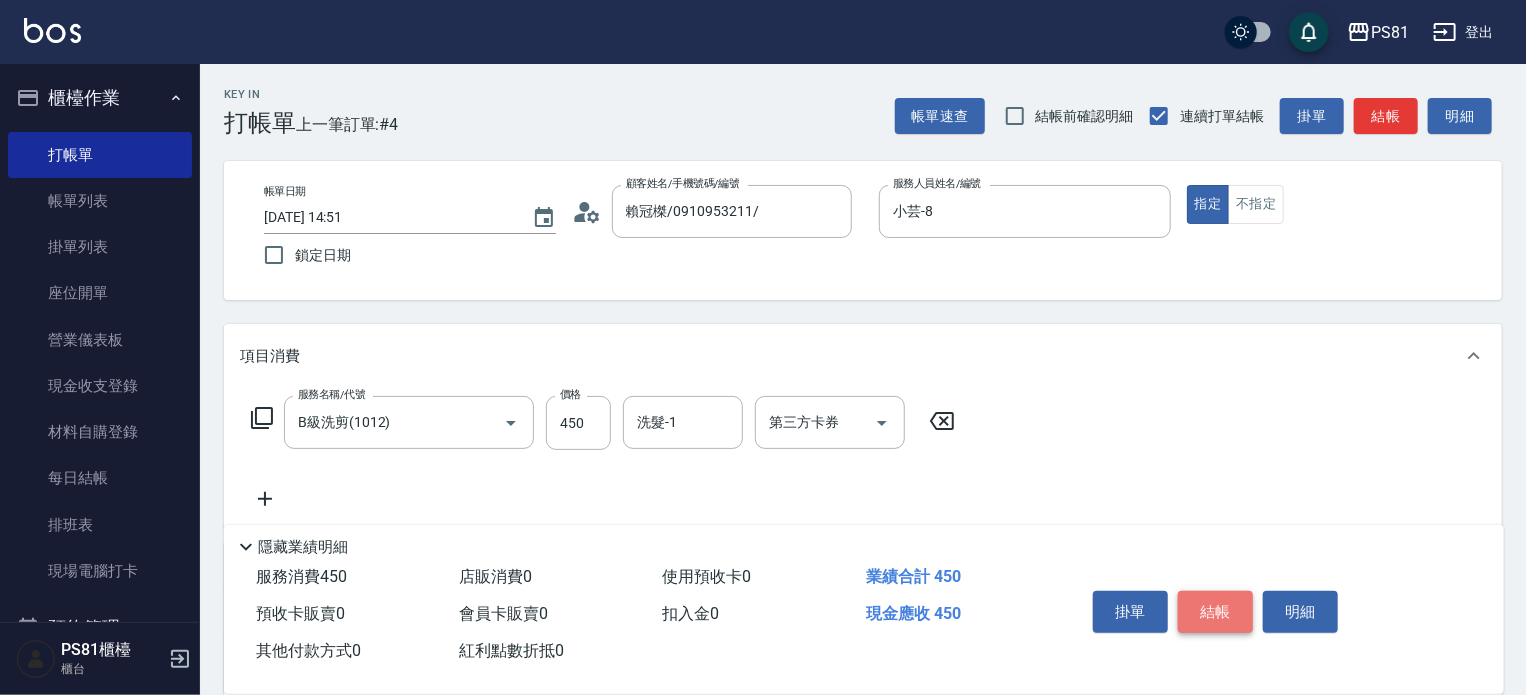 click on "結帳" at bounding box center [1215, 612] 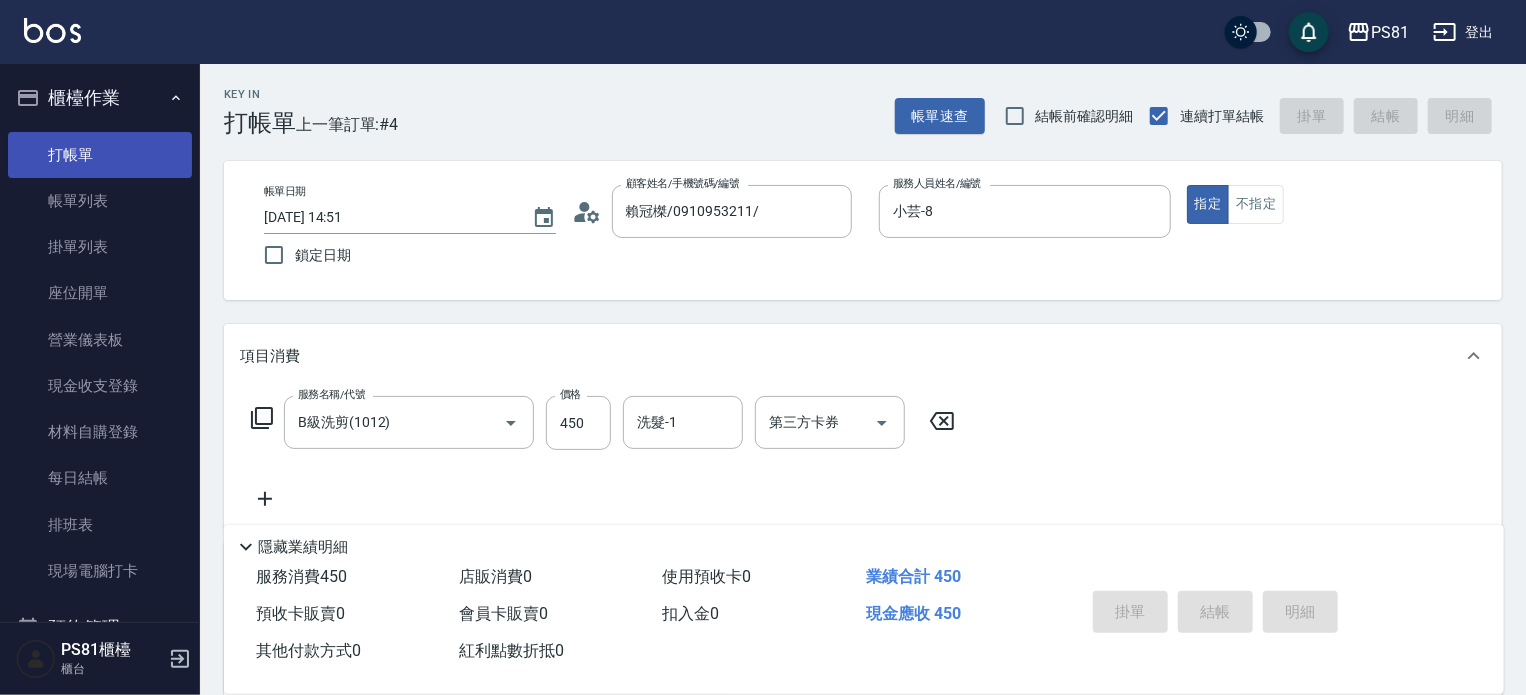 type on "[DATE] 15:17" 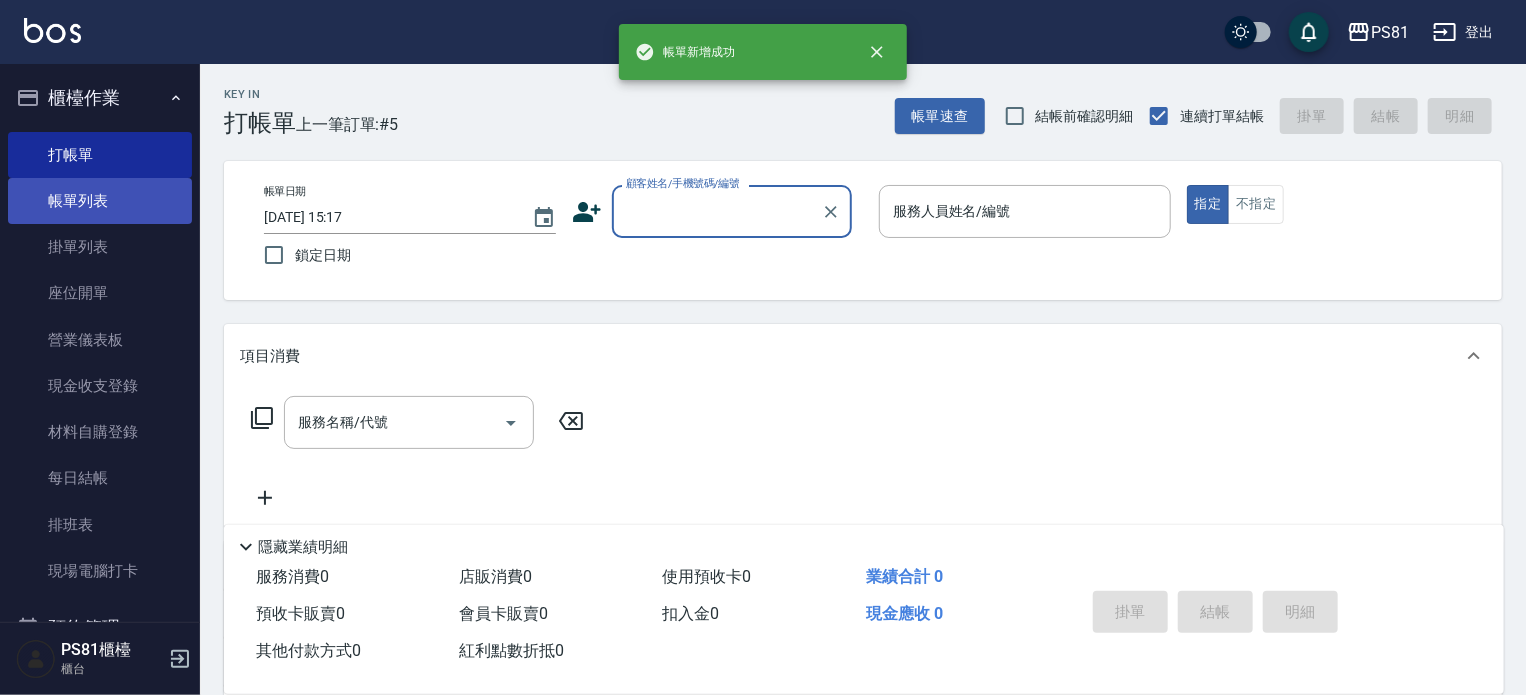 click on "帳單列表" at bounding box center [100, 201] 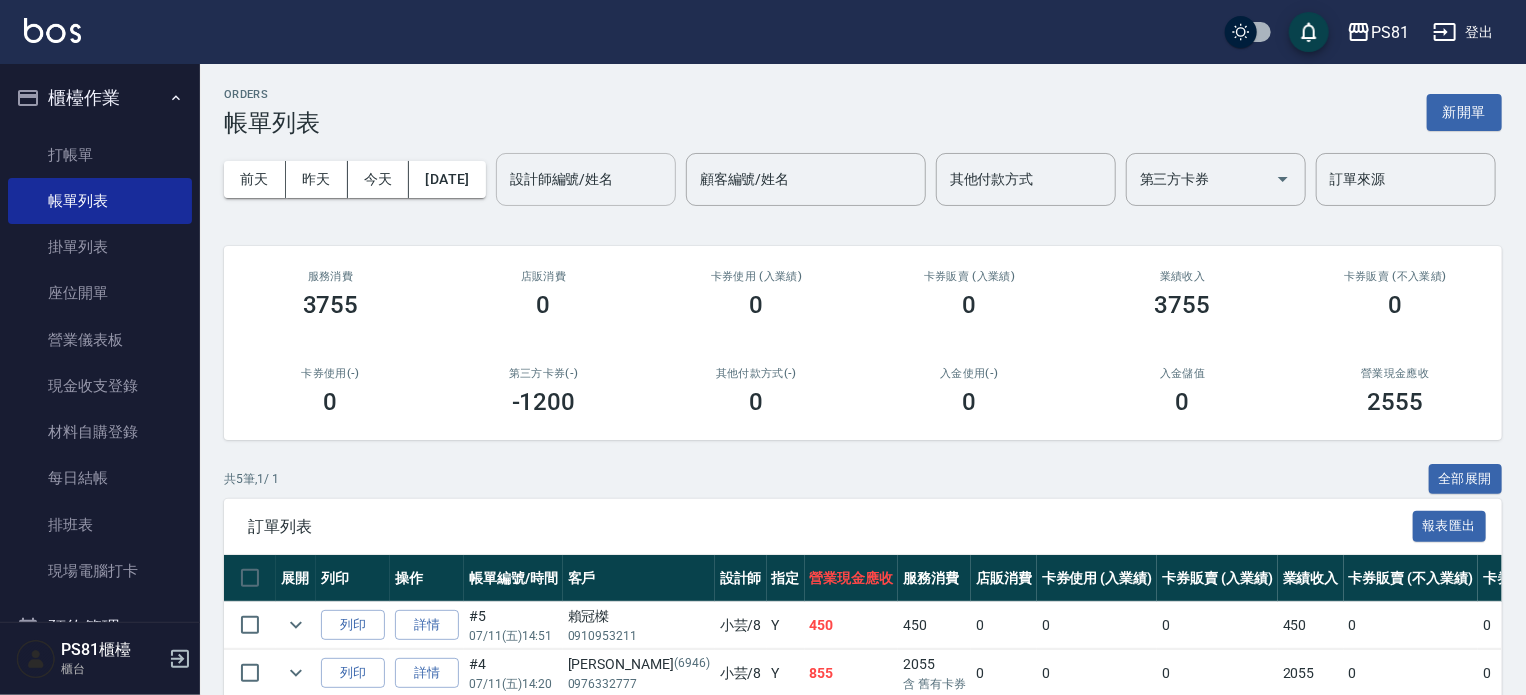 click on "設計師編號/姓名" at bounding box center (586, 179) 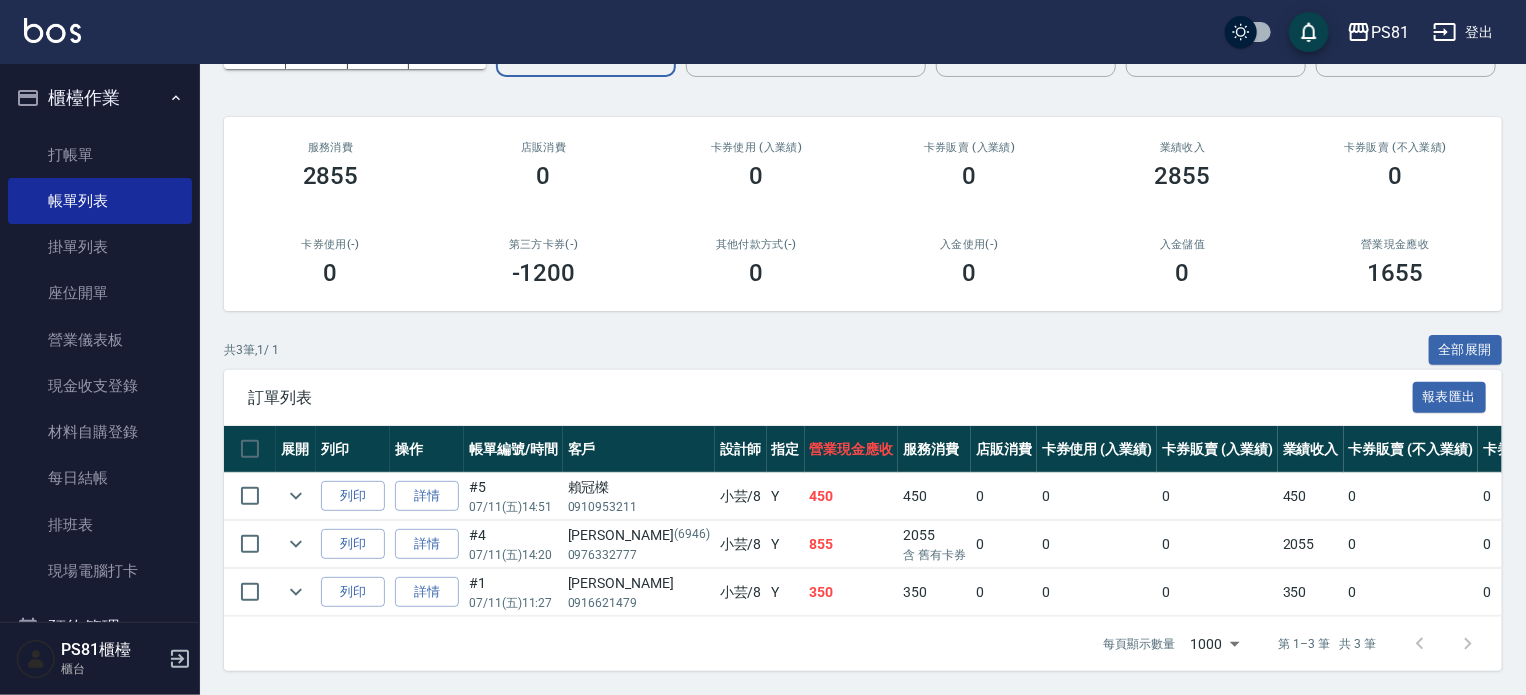 scroll, scrollTop: 205, scrollLeft: 0, axis: vertical 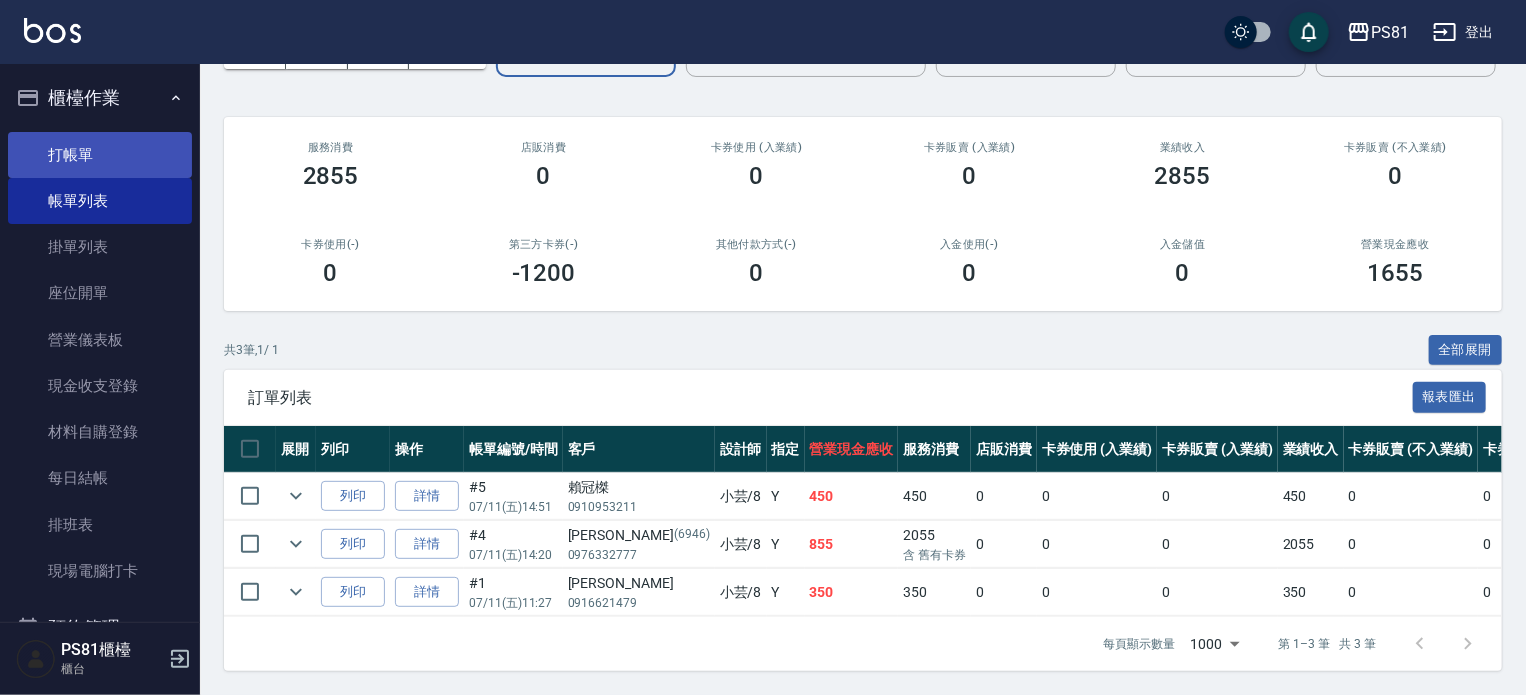 type on "小芸-8" 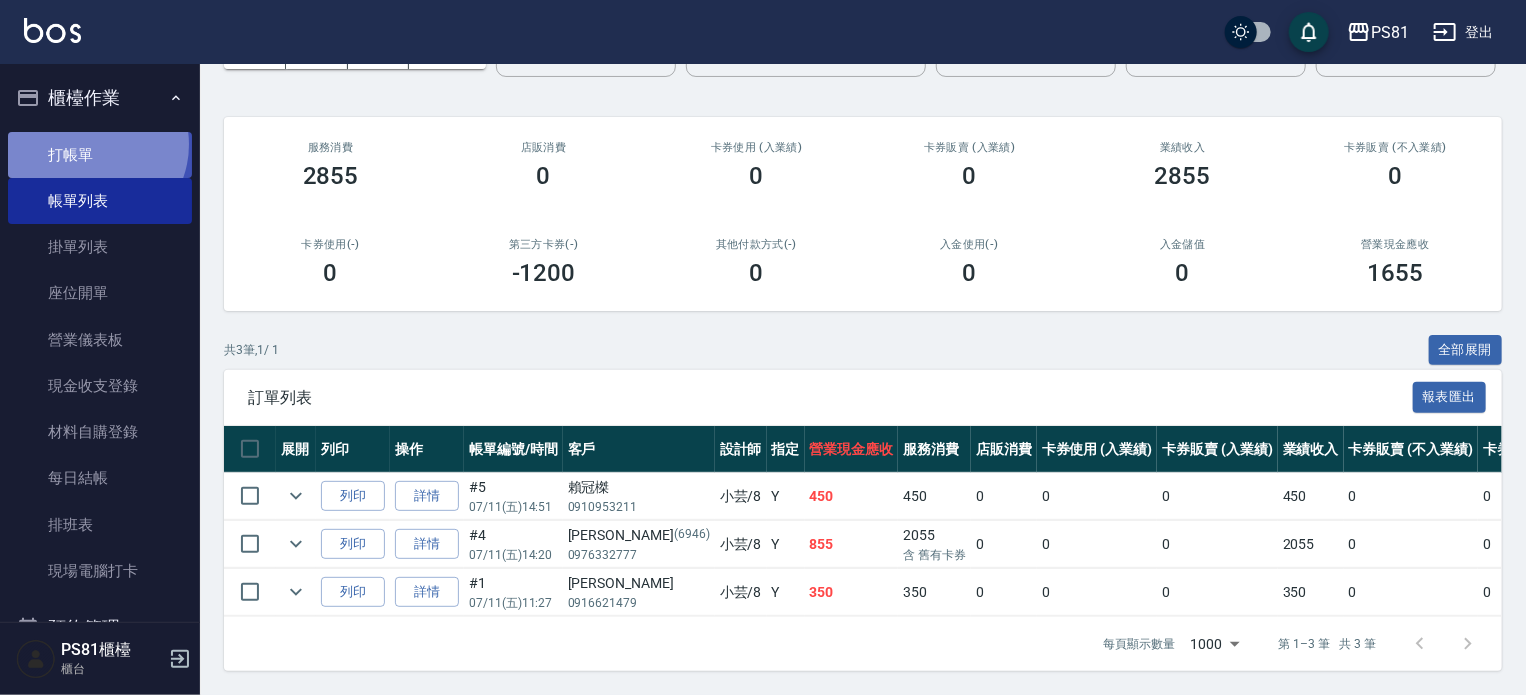 click on "打帳單" at bounding box center (100, 155) 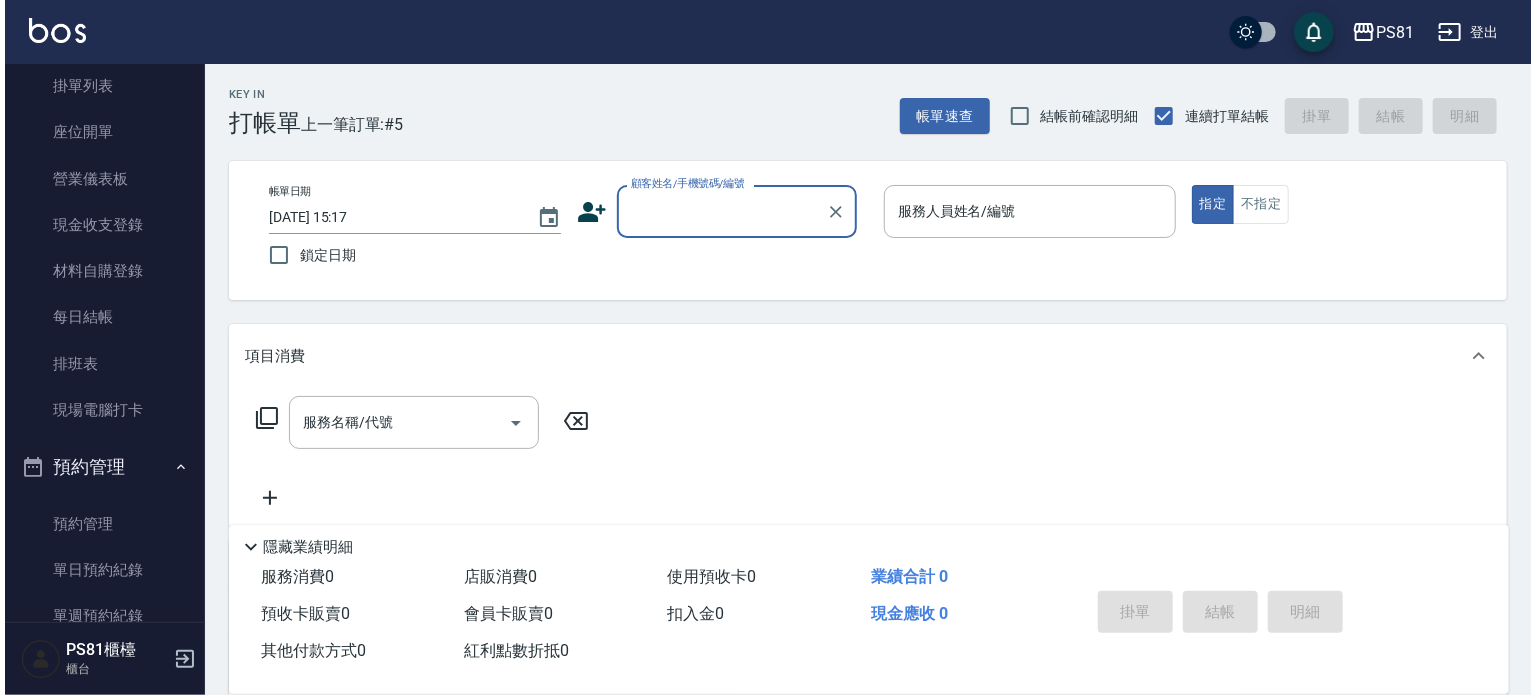 scroll, scrollTop: 200, scrollLeft: 0, axis: vertical 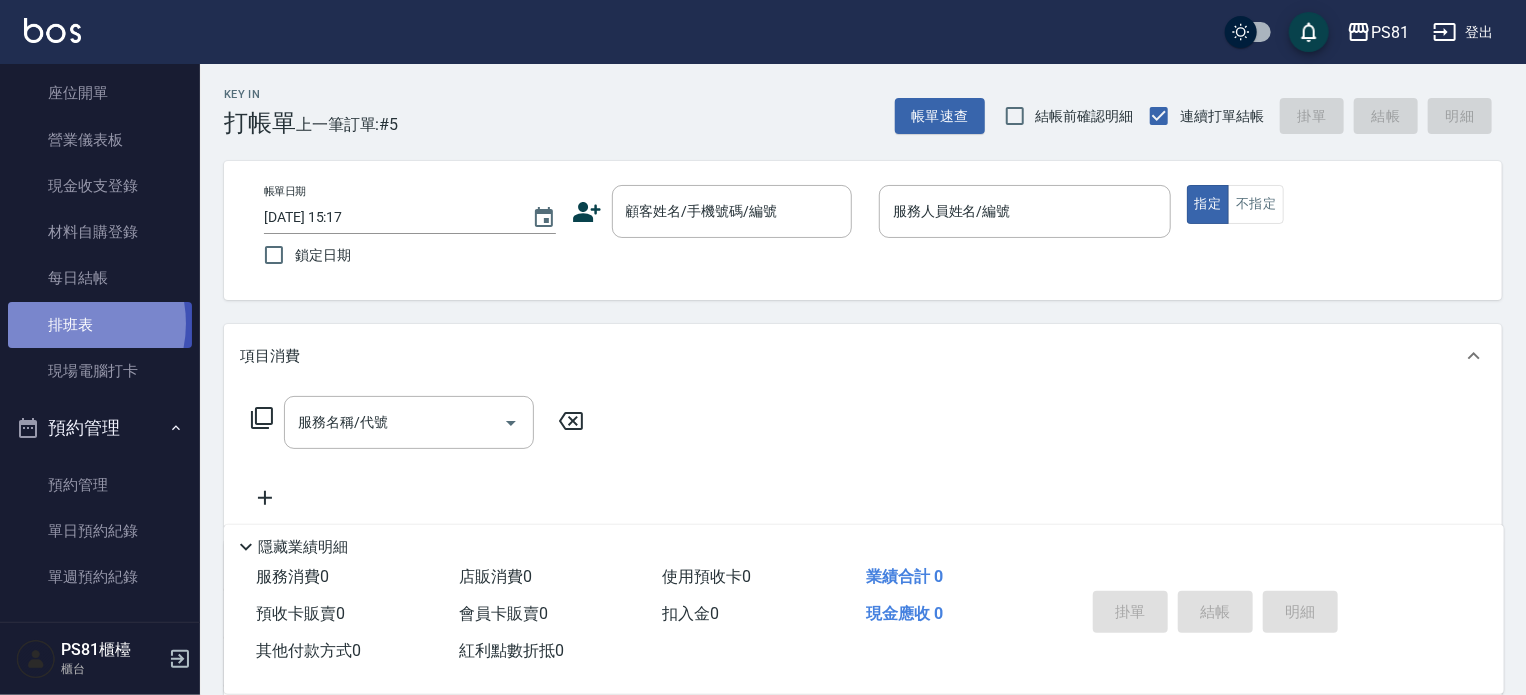 click on "排班表" at bounding box center [100, 325] 